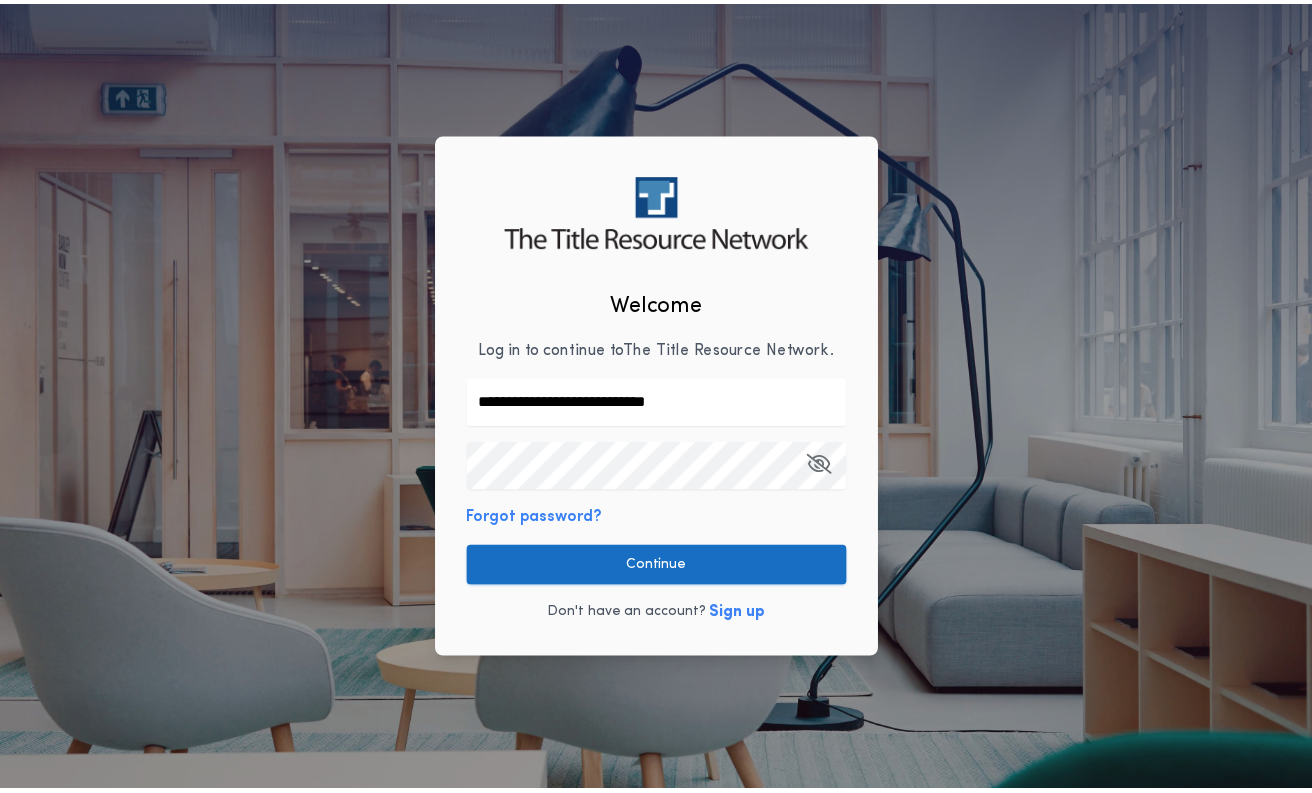 scroll, scrollTop: 0, scrollLeft: 0, axis: both 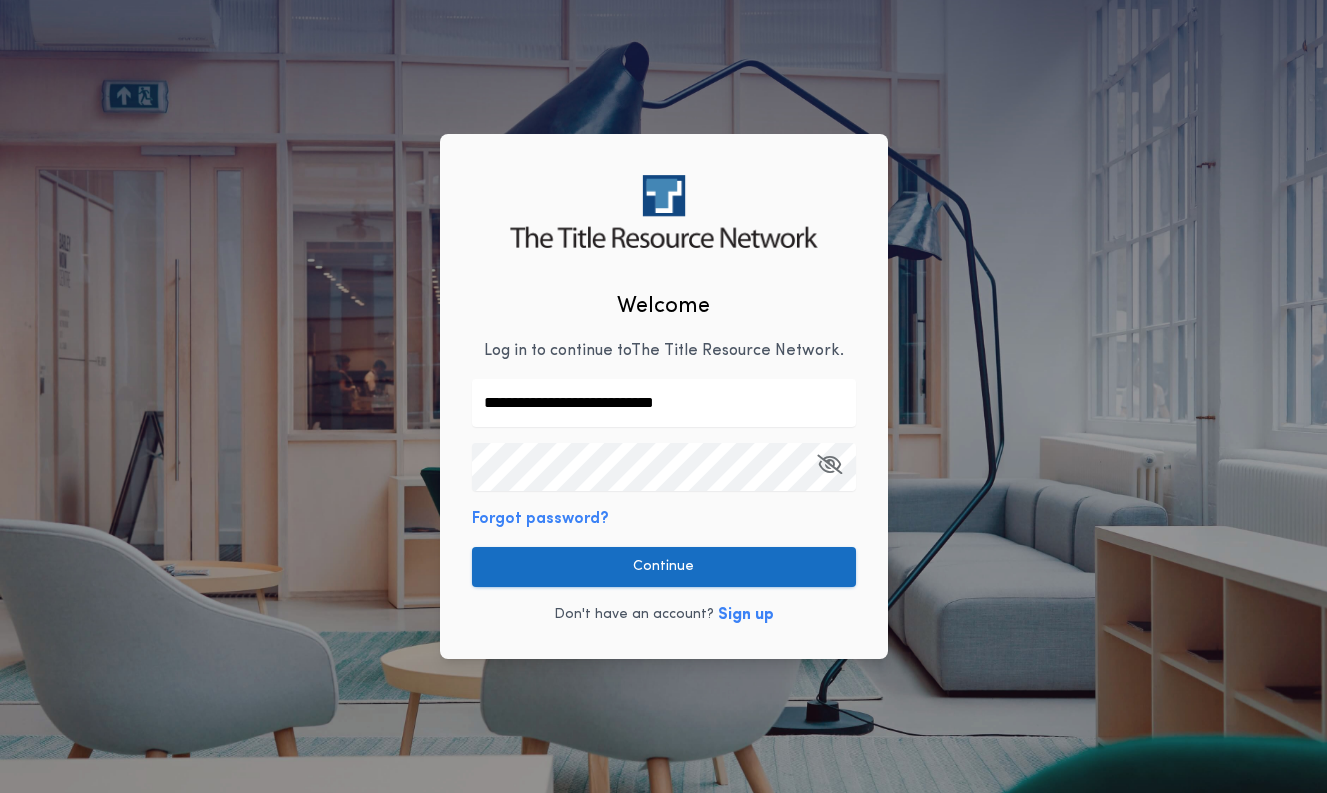 click on "Continue" at bounding box center (664, 567) 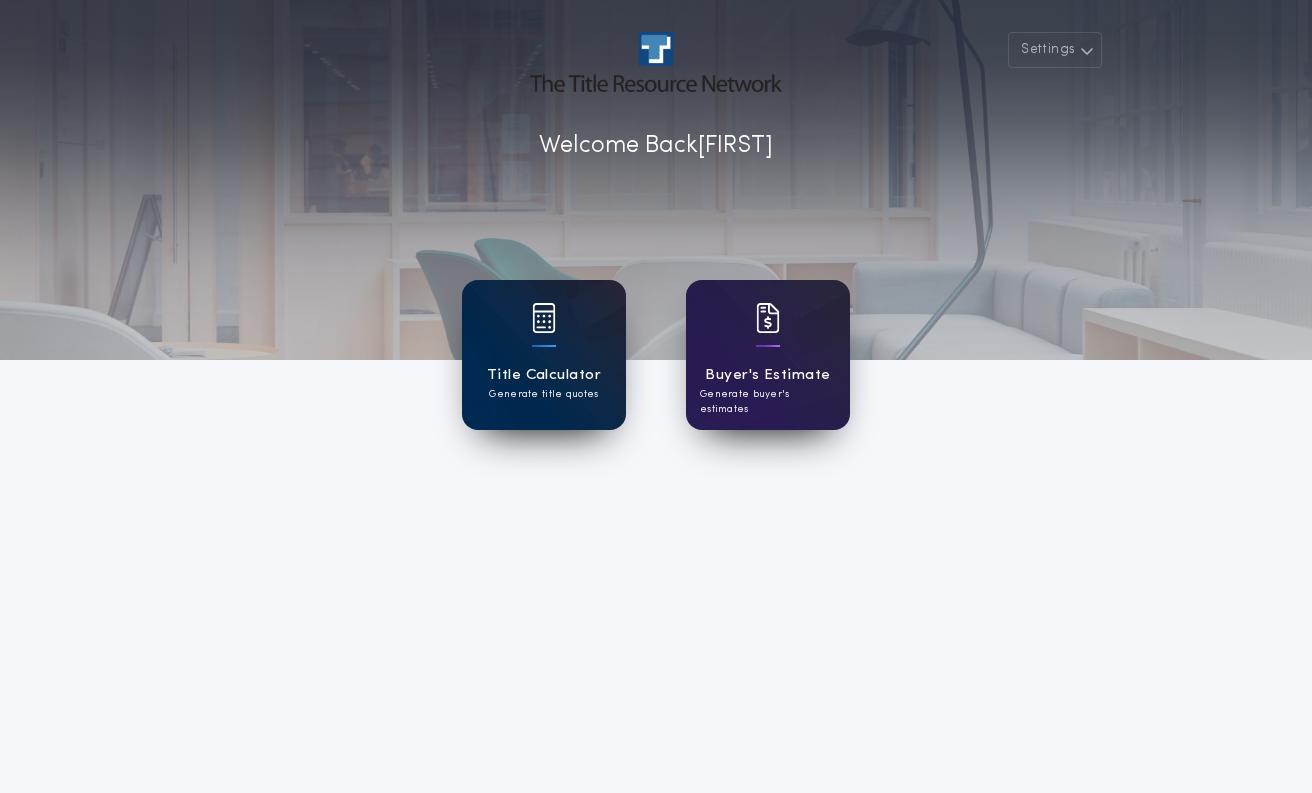 click at bounding box center [544, 331] 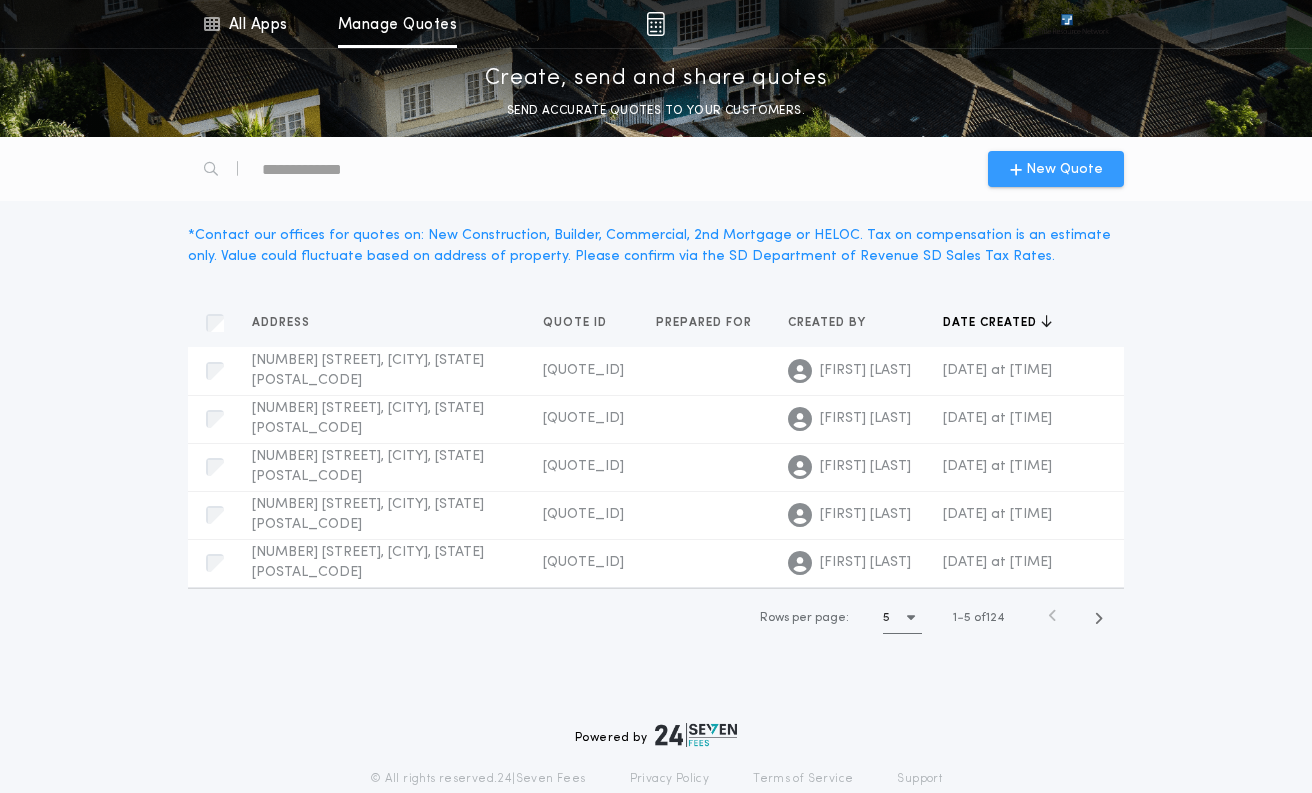 click on "New Quote" at bounding box center [1064, 169] 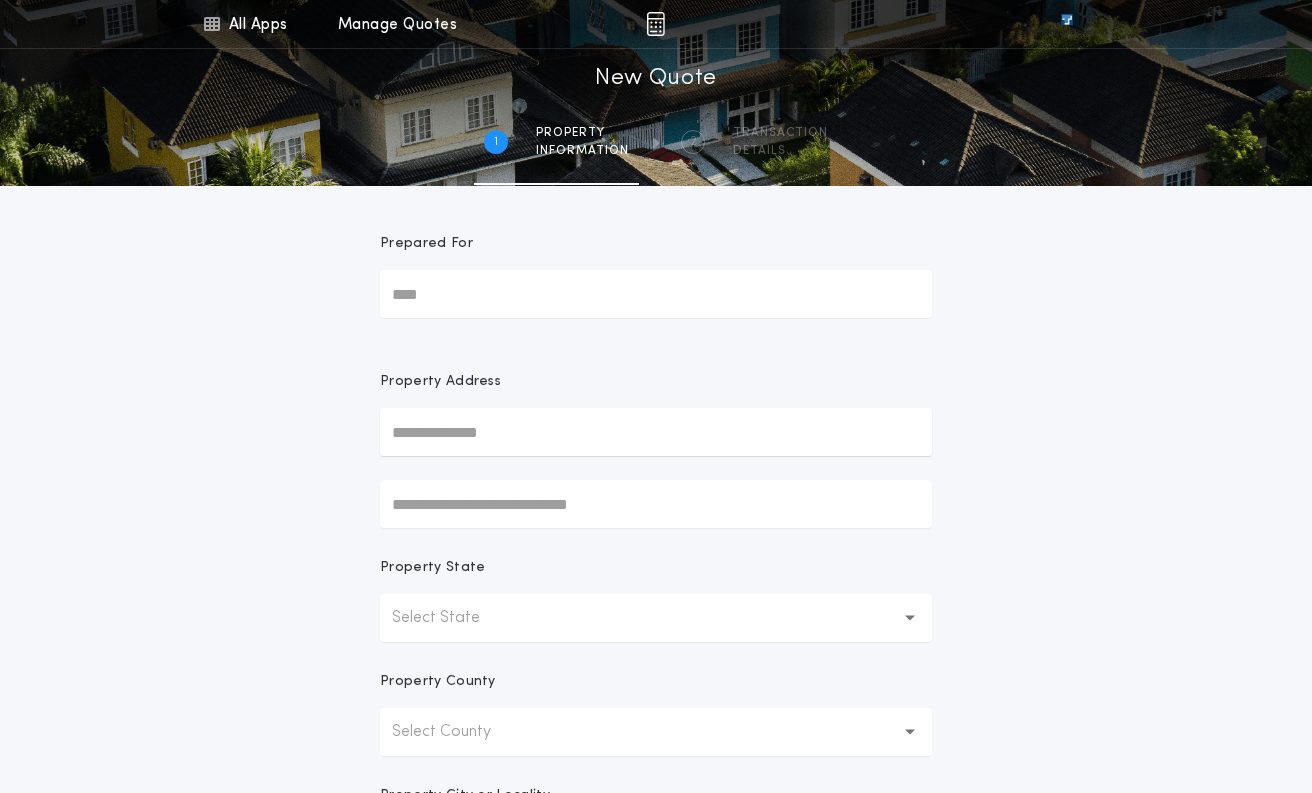 click at bounding box center (656, 432) 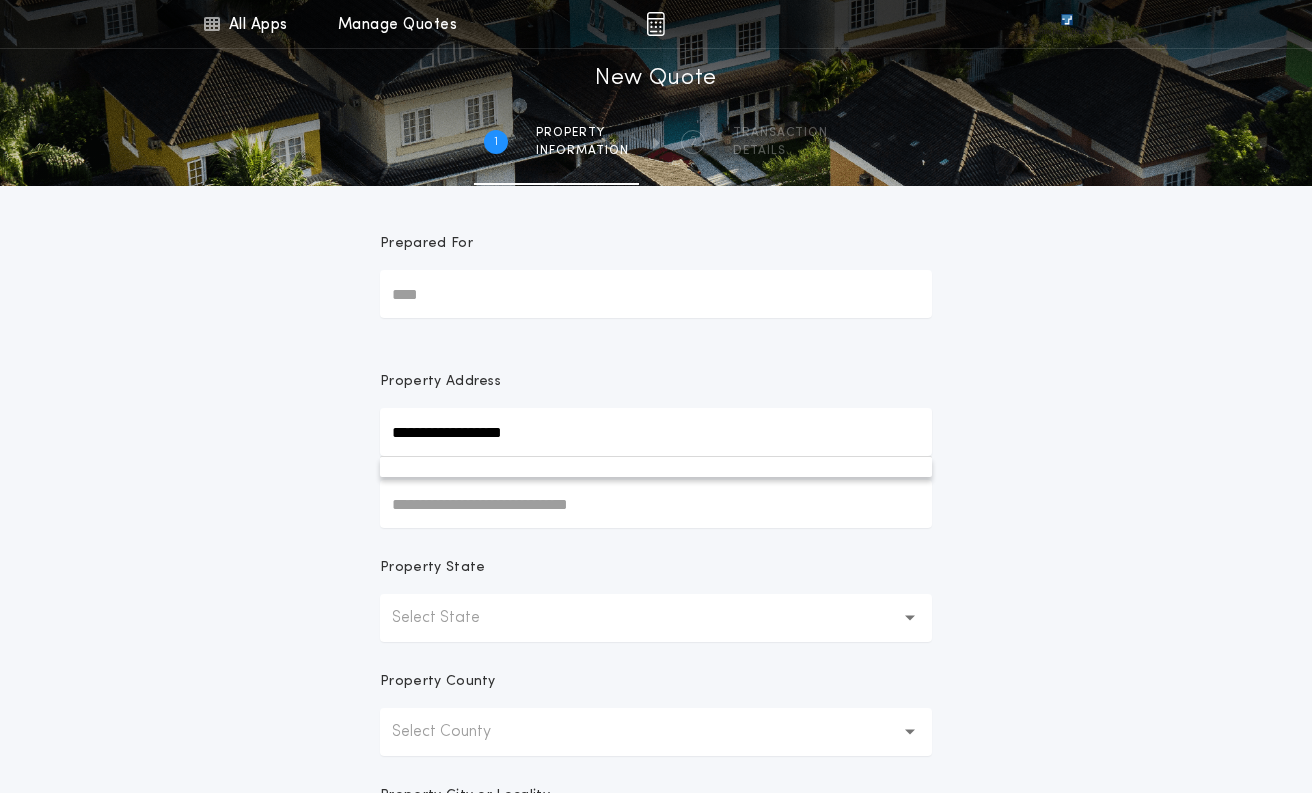 type on "**********" 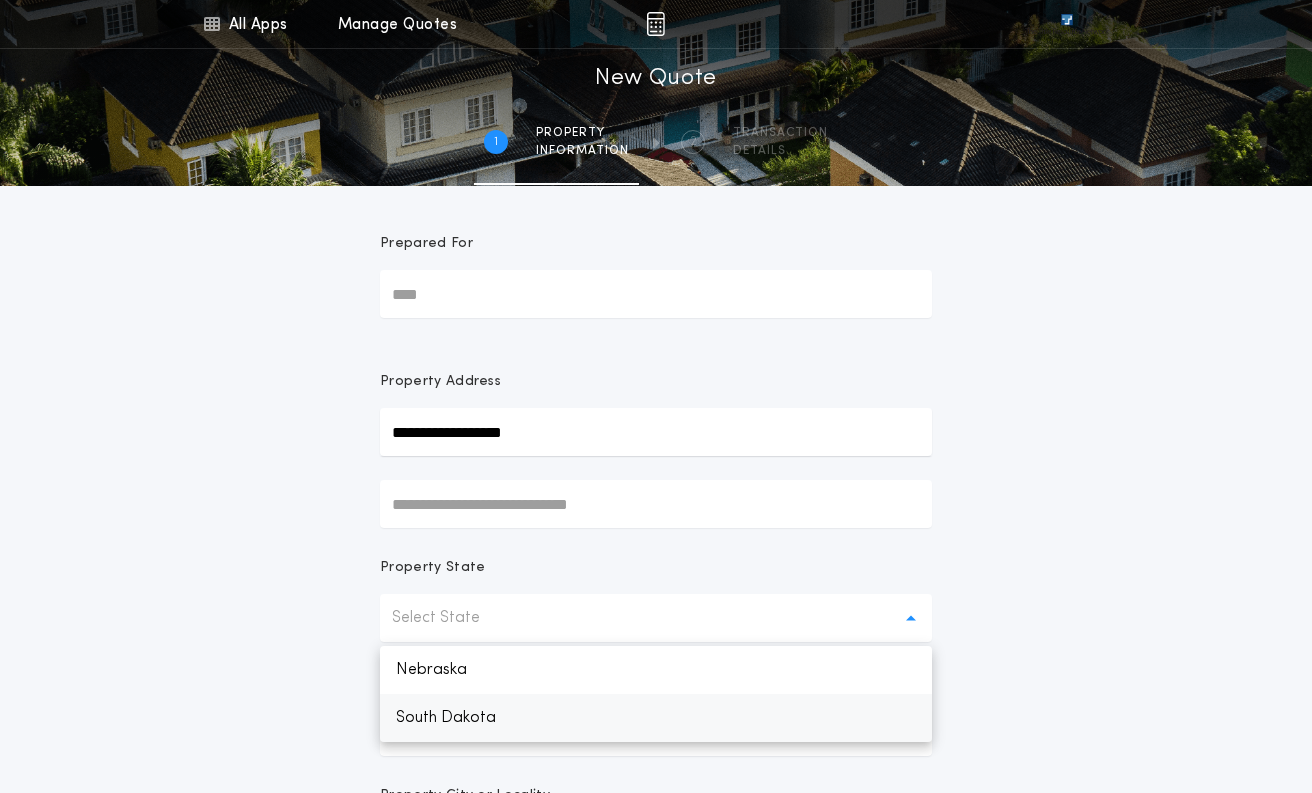 click on "South Dakota" at bounding box center [656, 718] 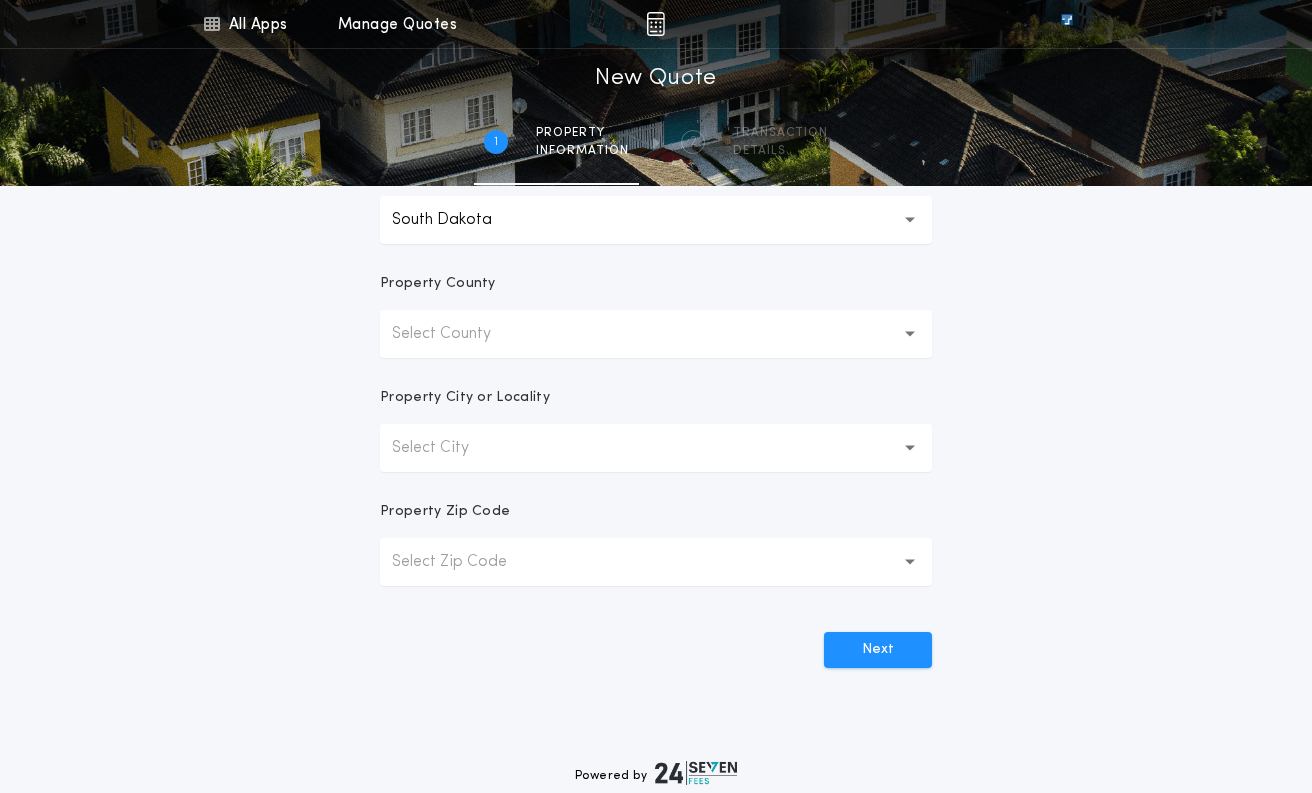 scroll, scrollTop: 400, scrollLeft: 0, axis: vertical 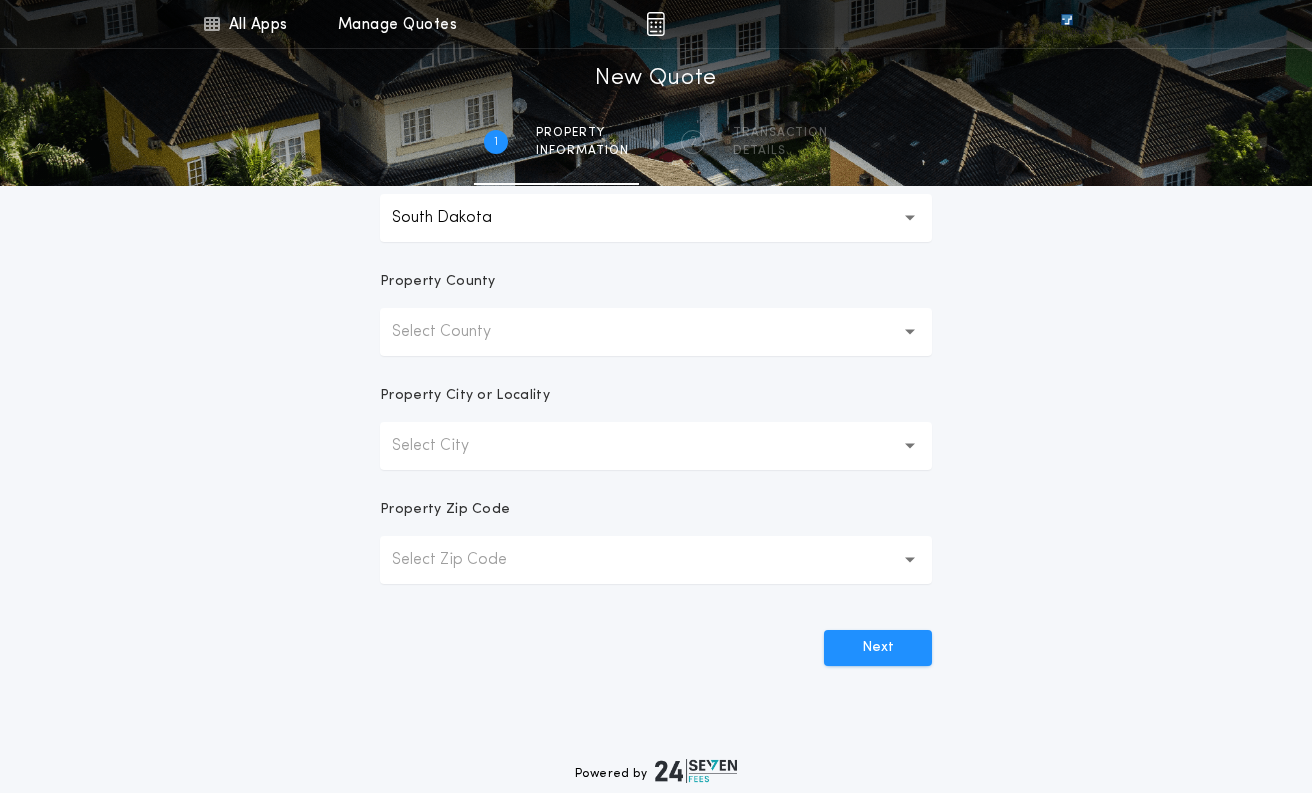 click 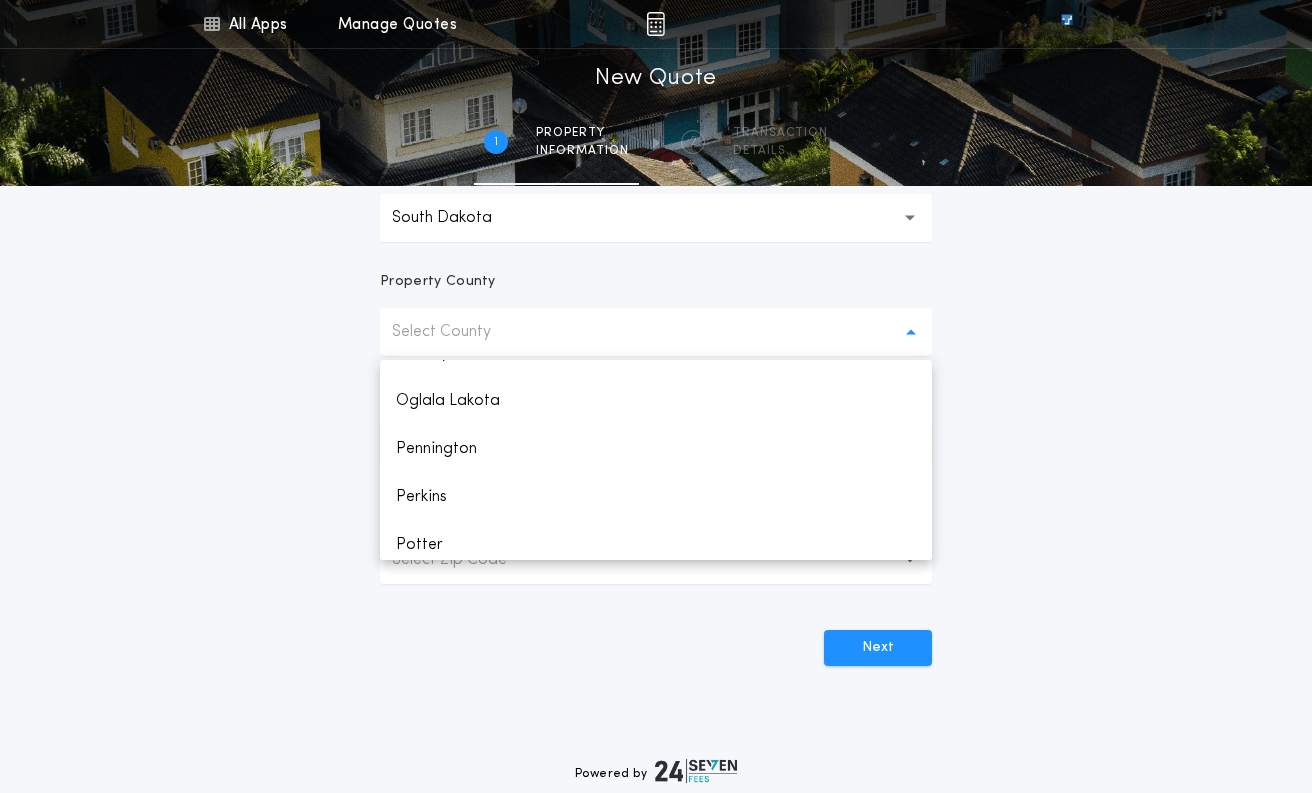 scroll, scrollTop: 2188, scrollLeft: 0, axis: vertical 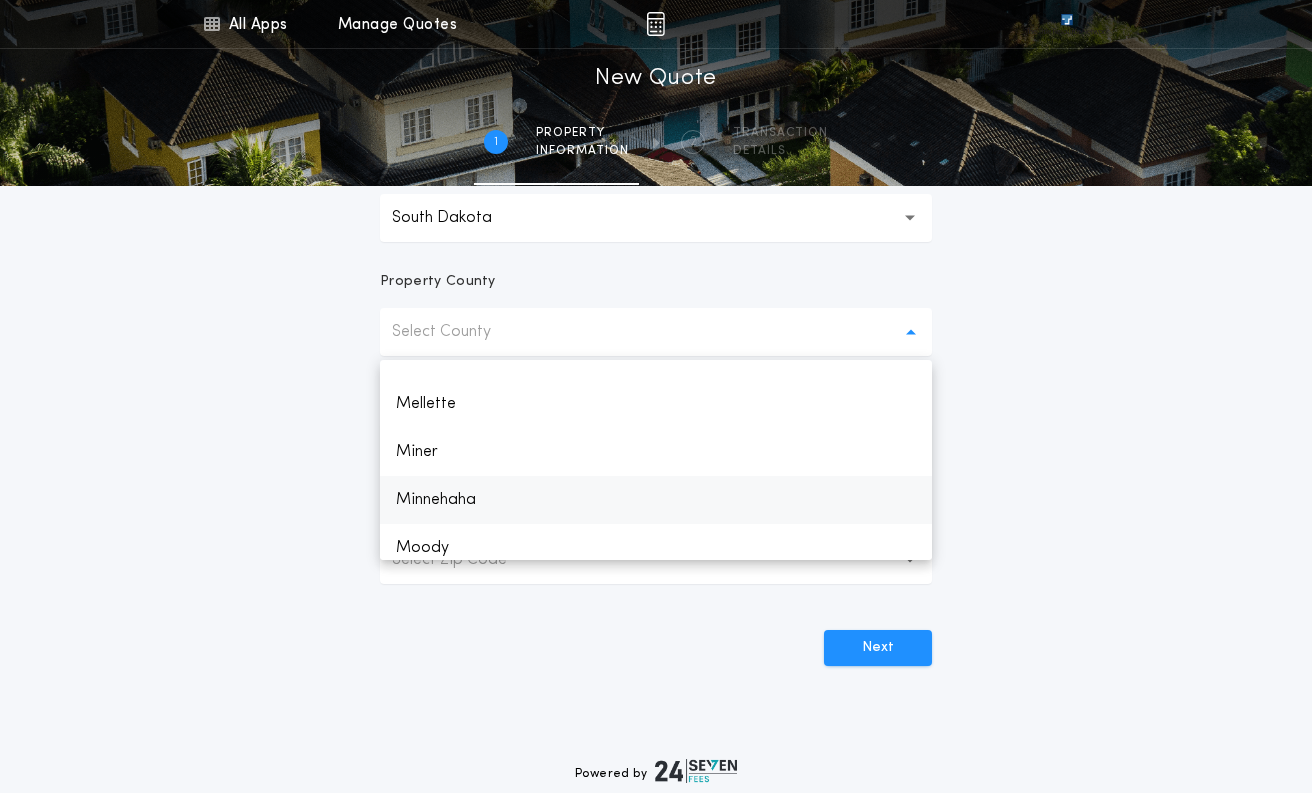click on "Minnehaha" at bounding box center (656, 500) 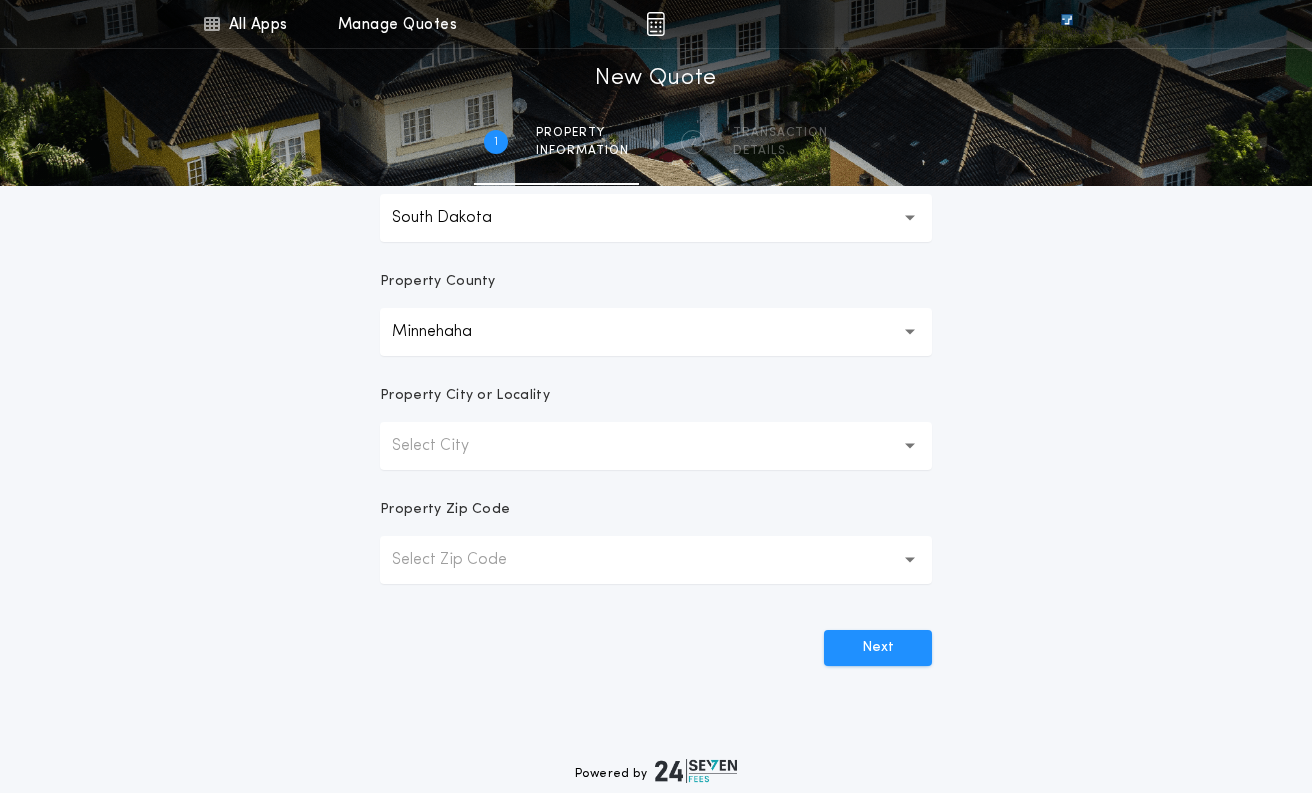 click at bounding box center [910, 446] 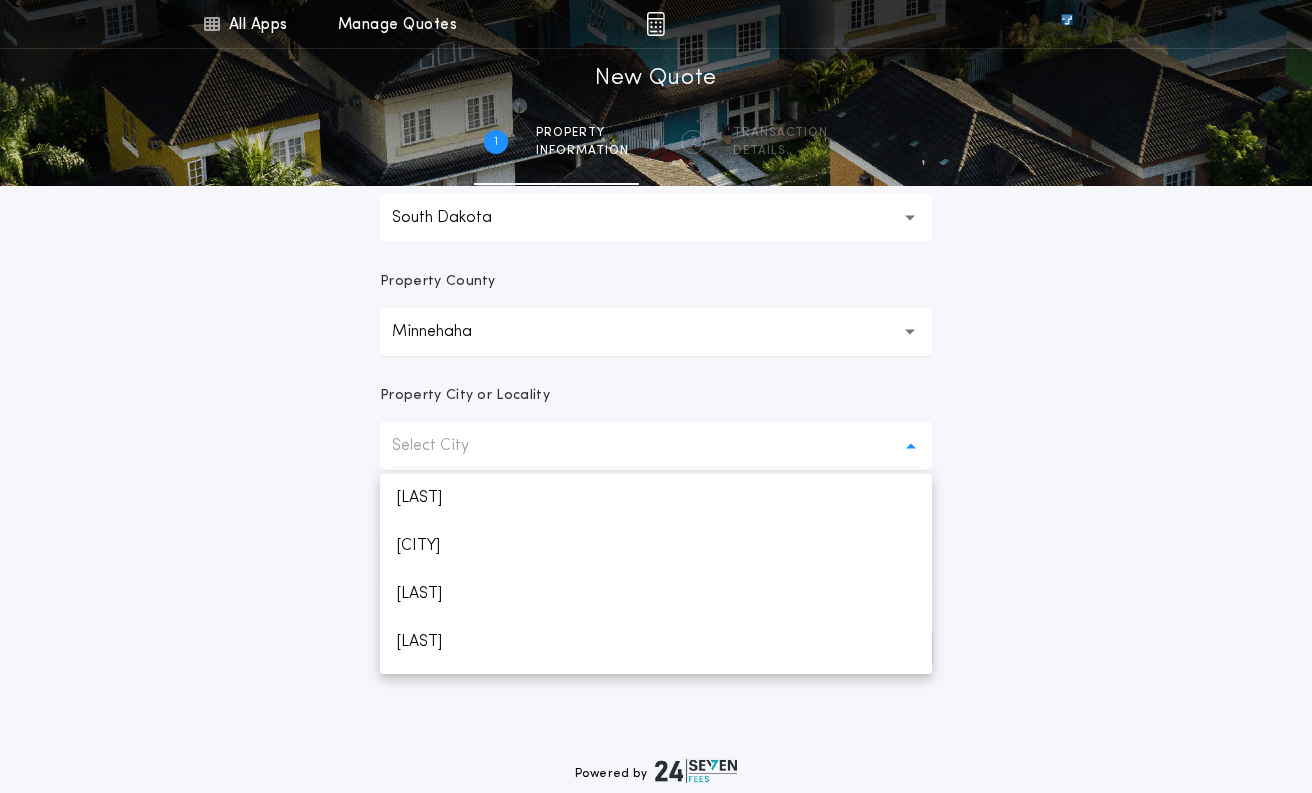 scroll, scrollTop: 232, scrollLeft: 0, axis: vertical 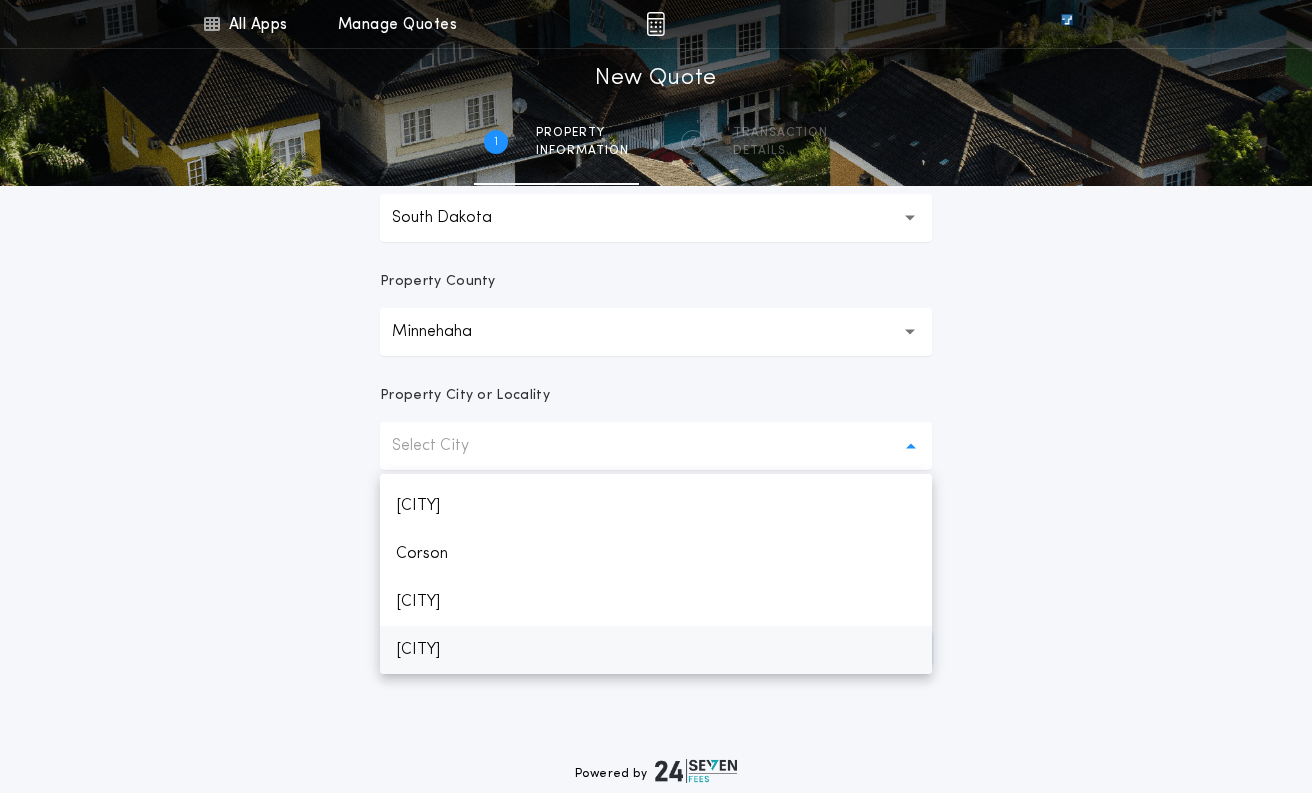 click on "[CITY]" at bounding box center (656, 650) 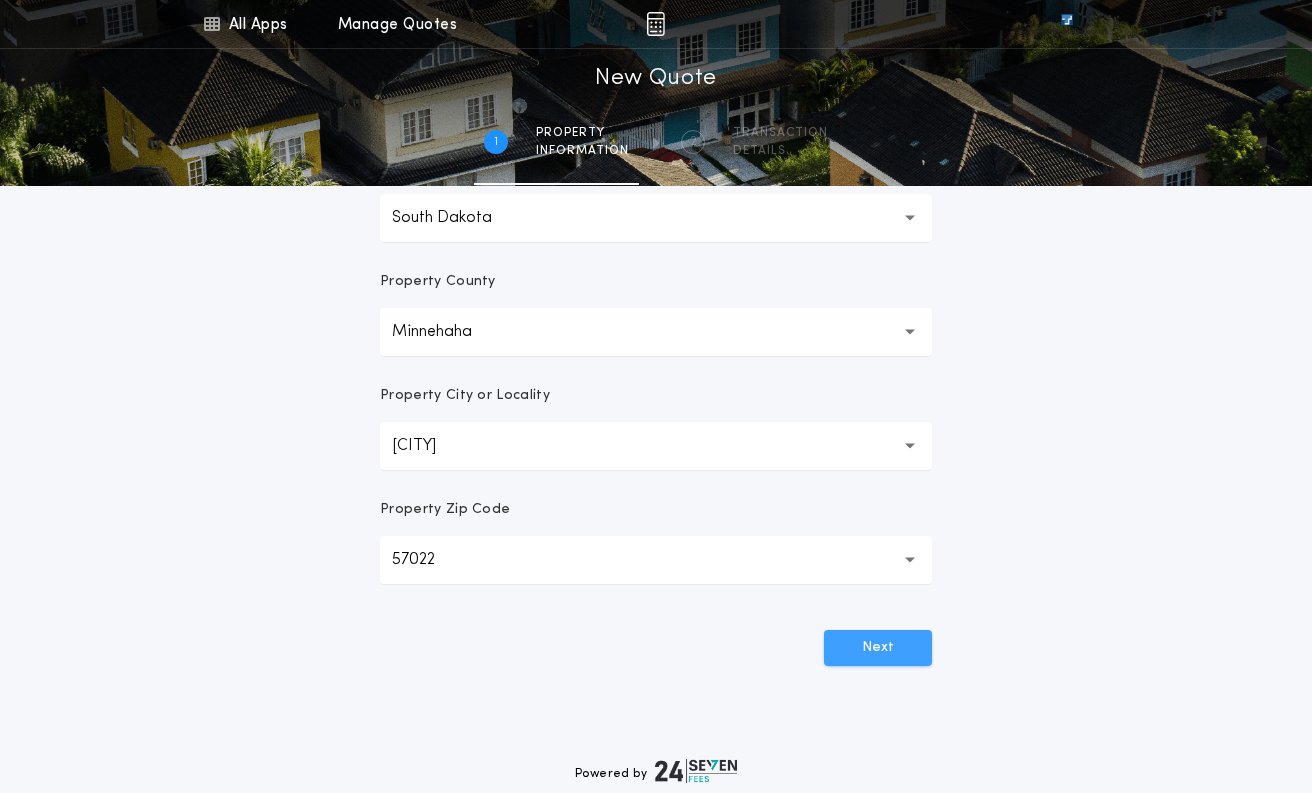 click on "Next" at bounding box center (878, 648) 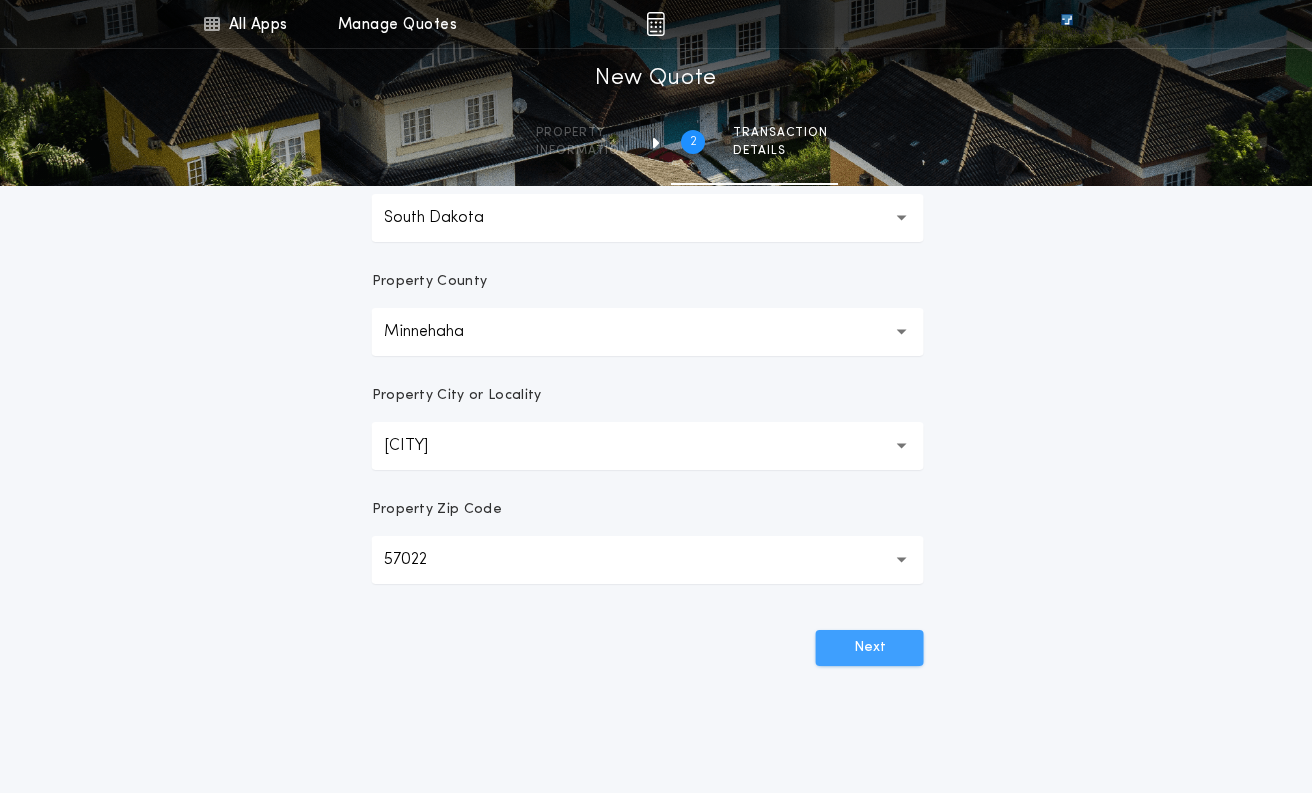 scroll, scrollTop: 0, scrollLeft: 0, axis: both 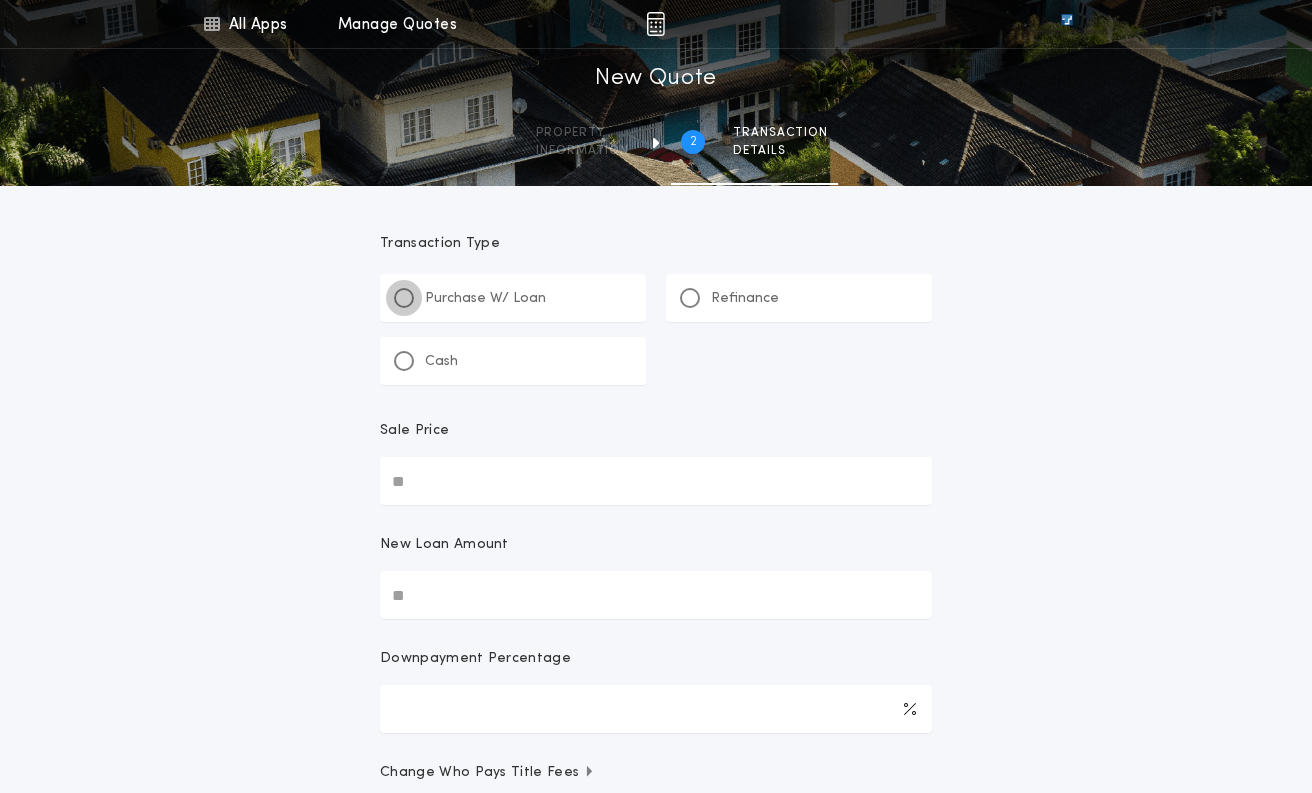 click at bounding box center [404, 298] 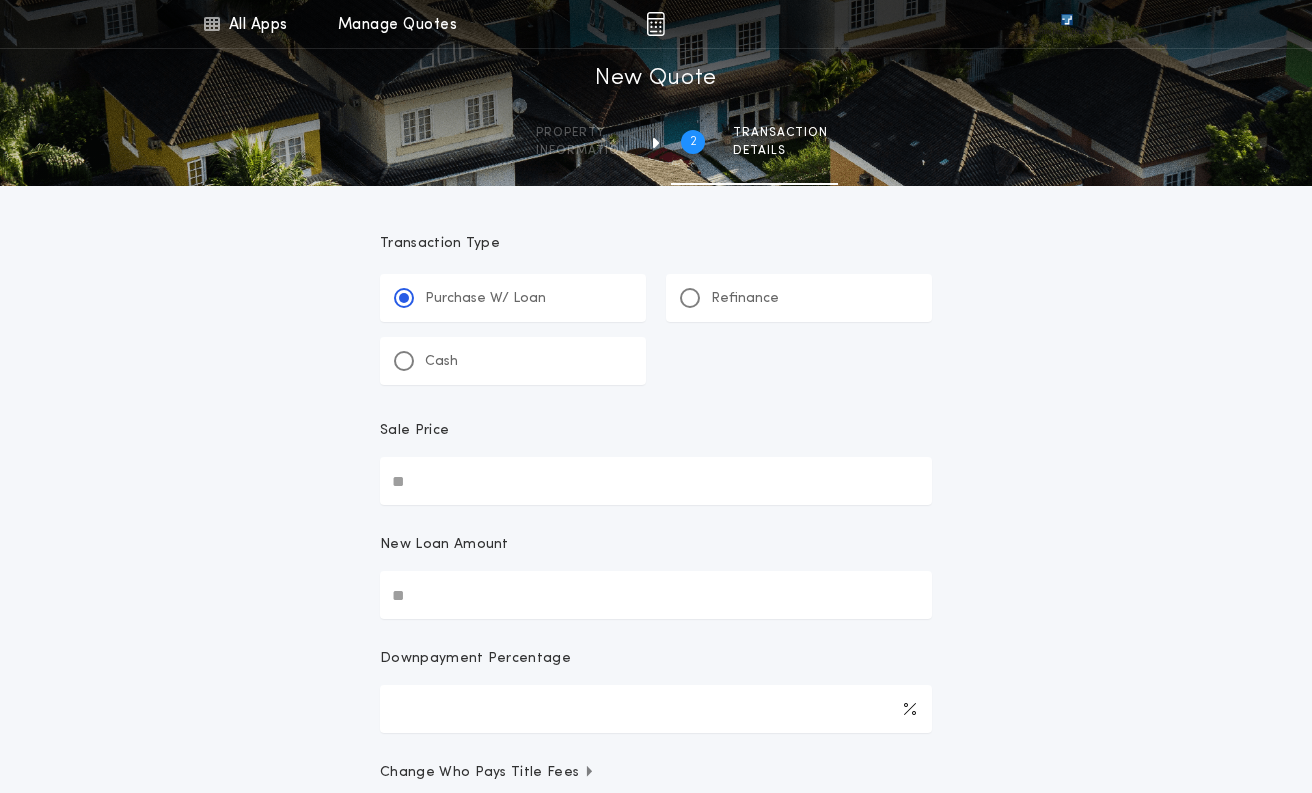 click on "Sale Price" at bounding box center (656, 481) 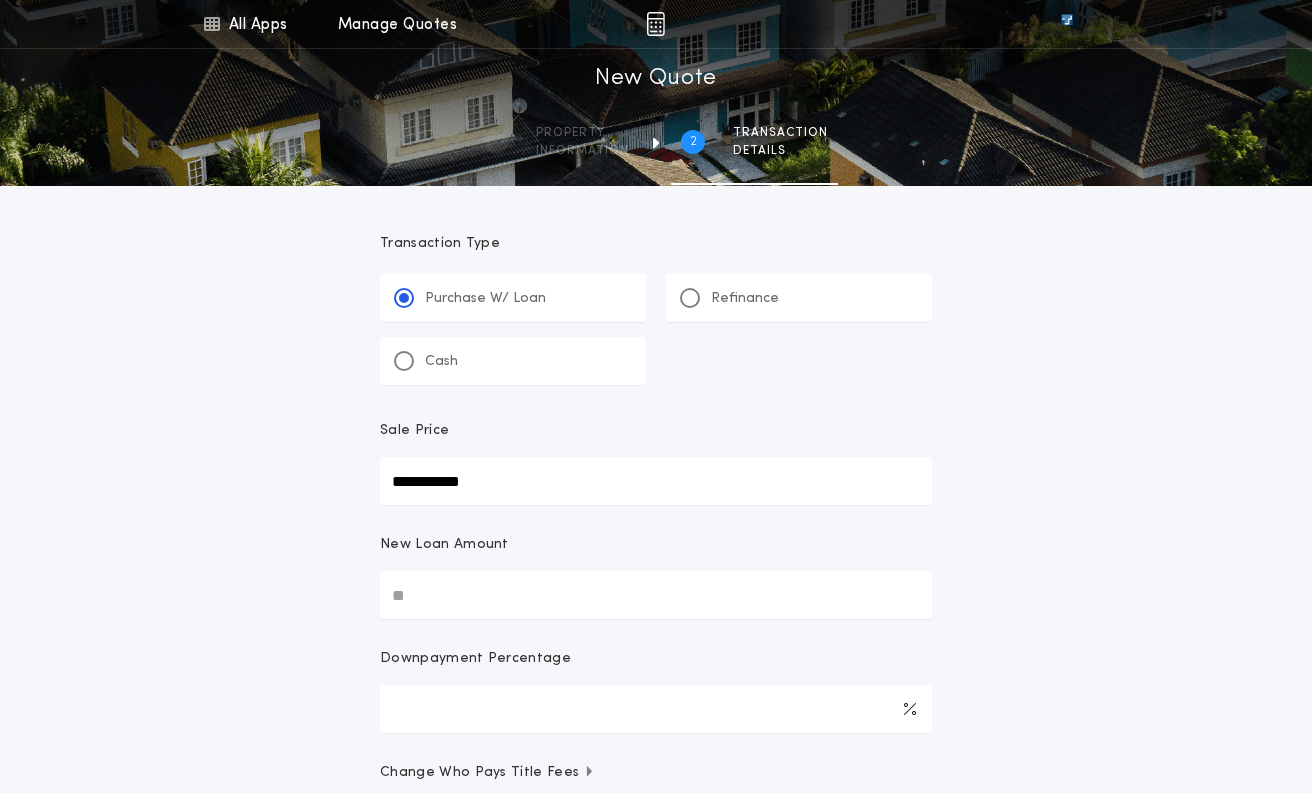 type on "**********" 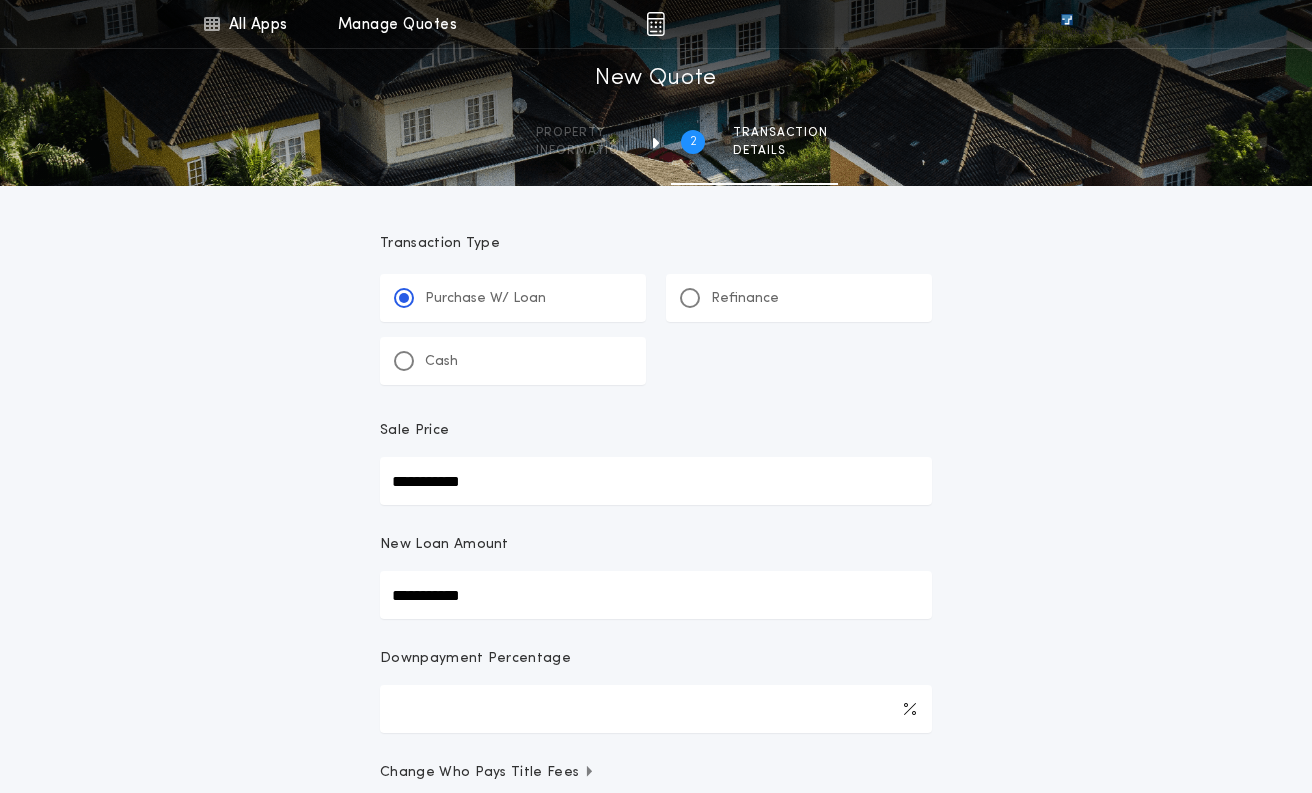 type on "**********" 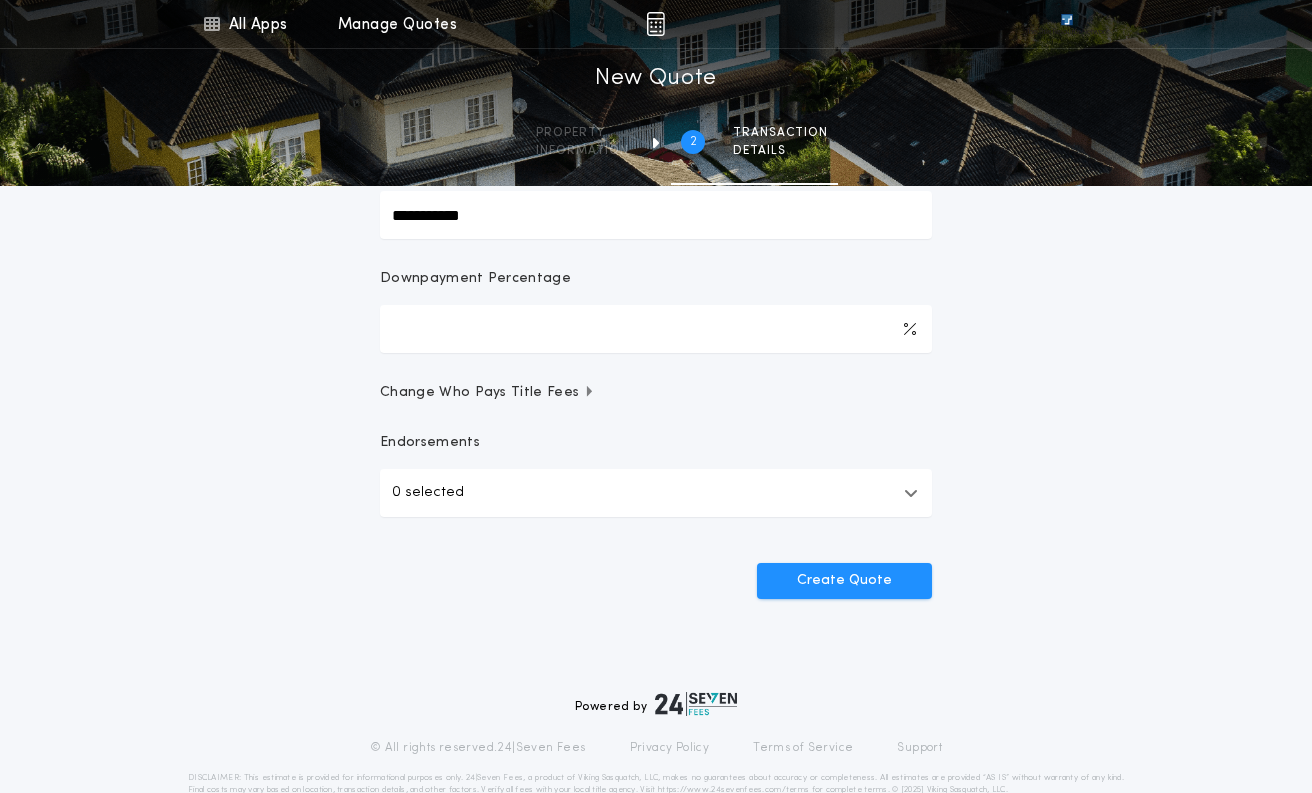 scroll, scrollTop: 400, scrollLeft: 0, axis: vertical 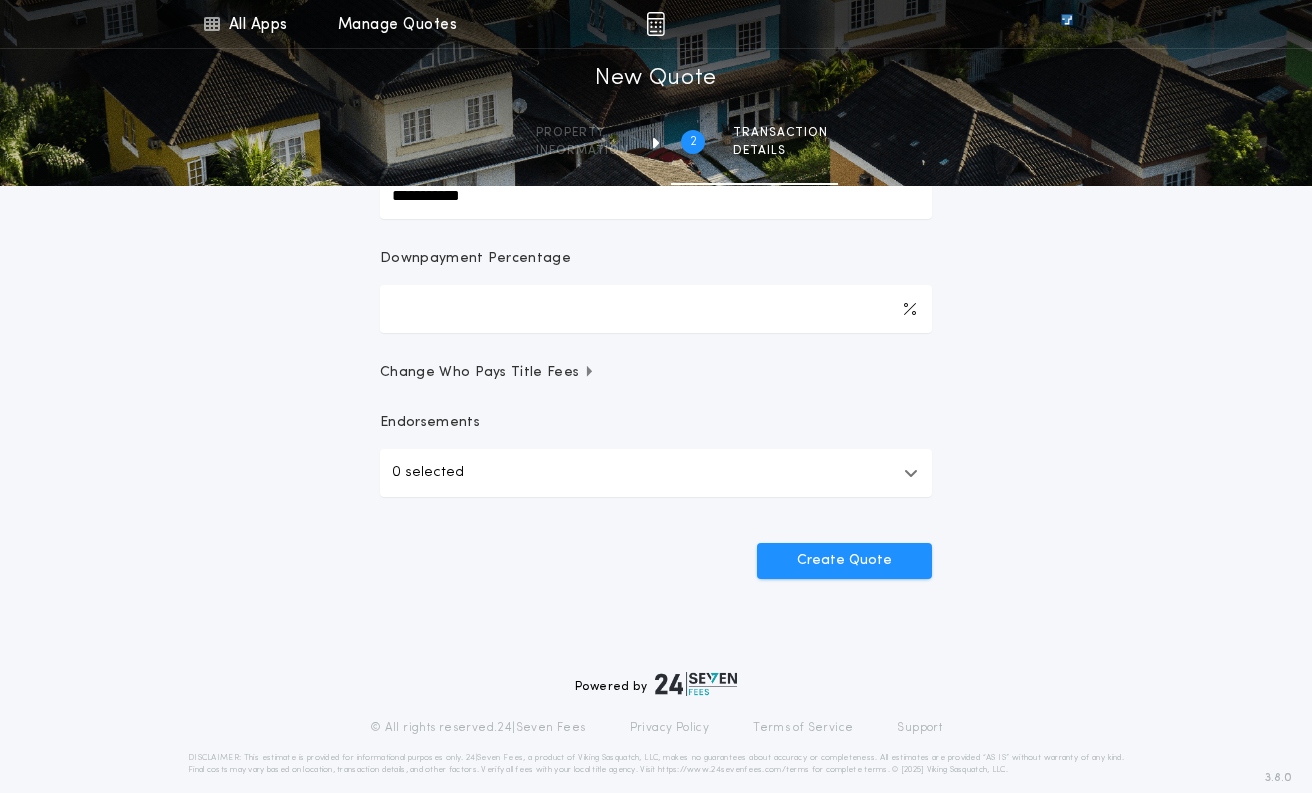click on "Change Who Pays Title Fees" at bounding box center [487, 373] 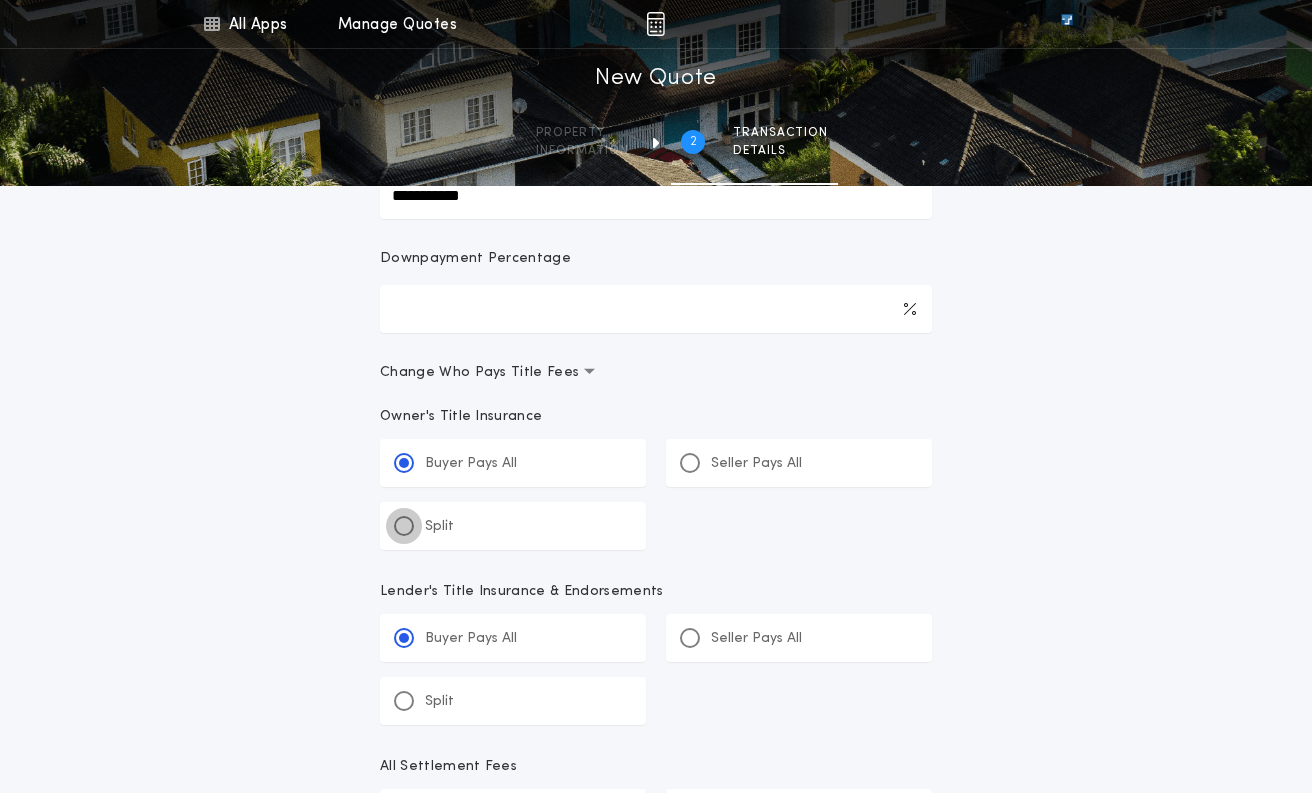 click at bounding box center (404, 526) 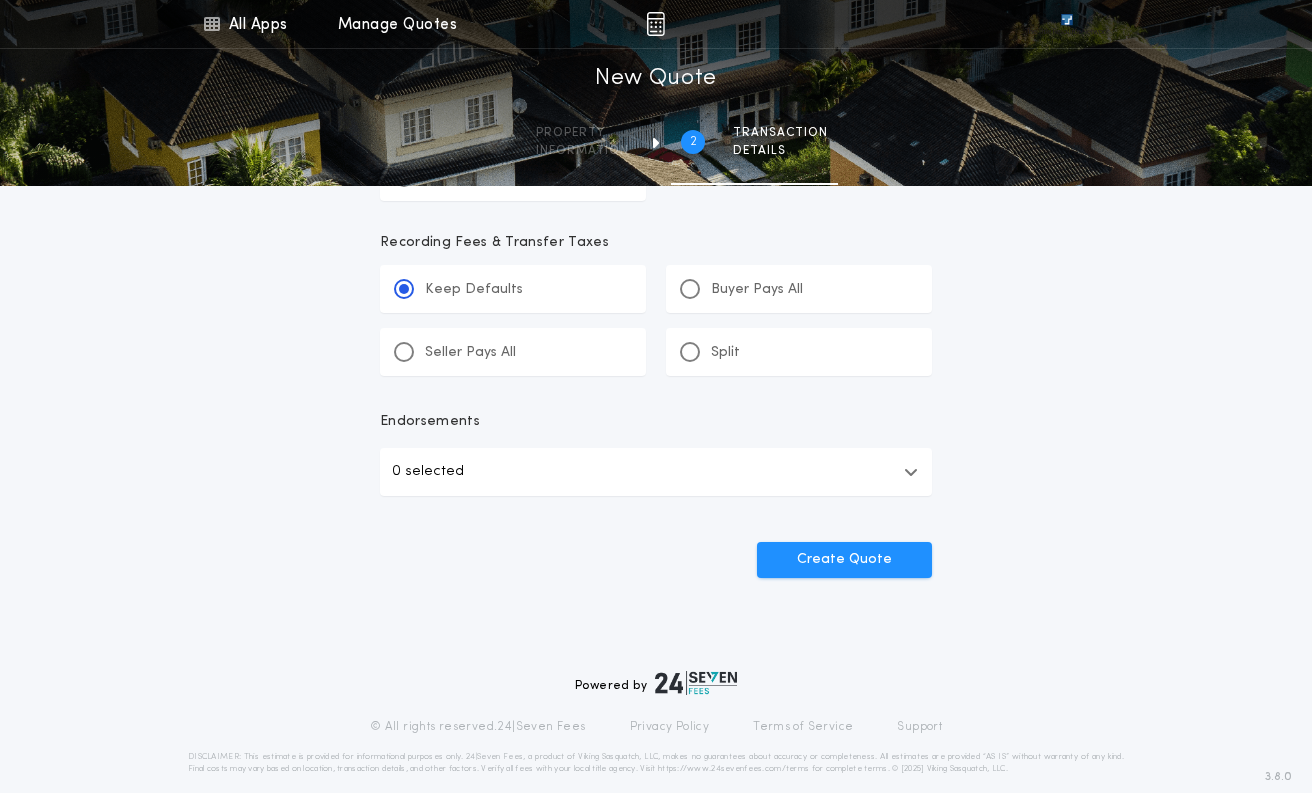 scroll, scrollTop: 1121, scrollLeft: 0, axis: vertical 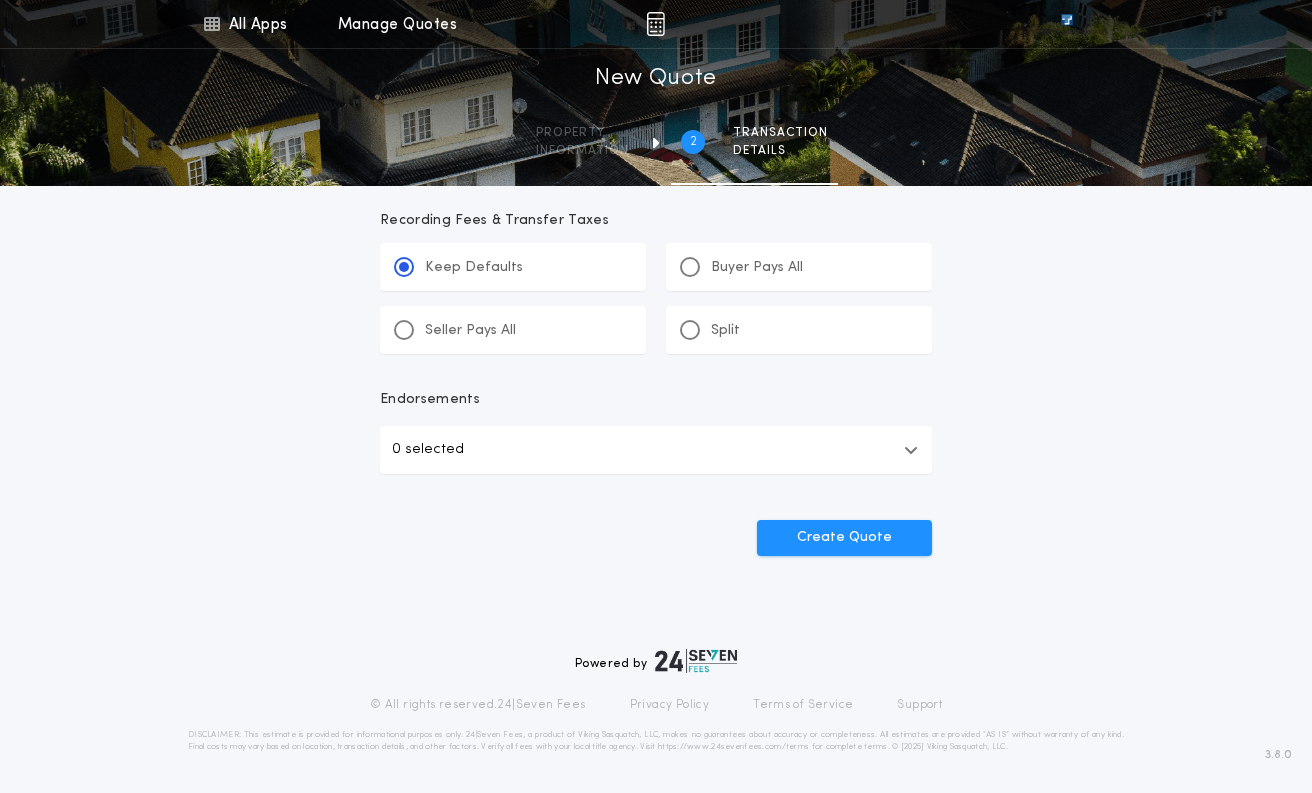 click at bounding box center [911, 450] 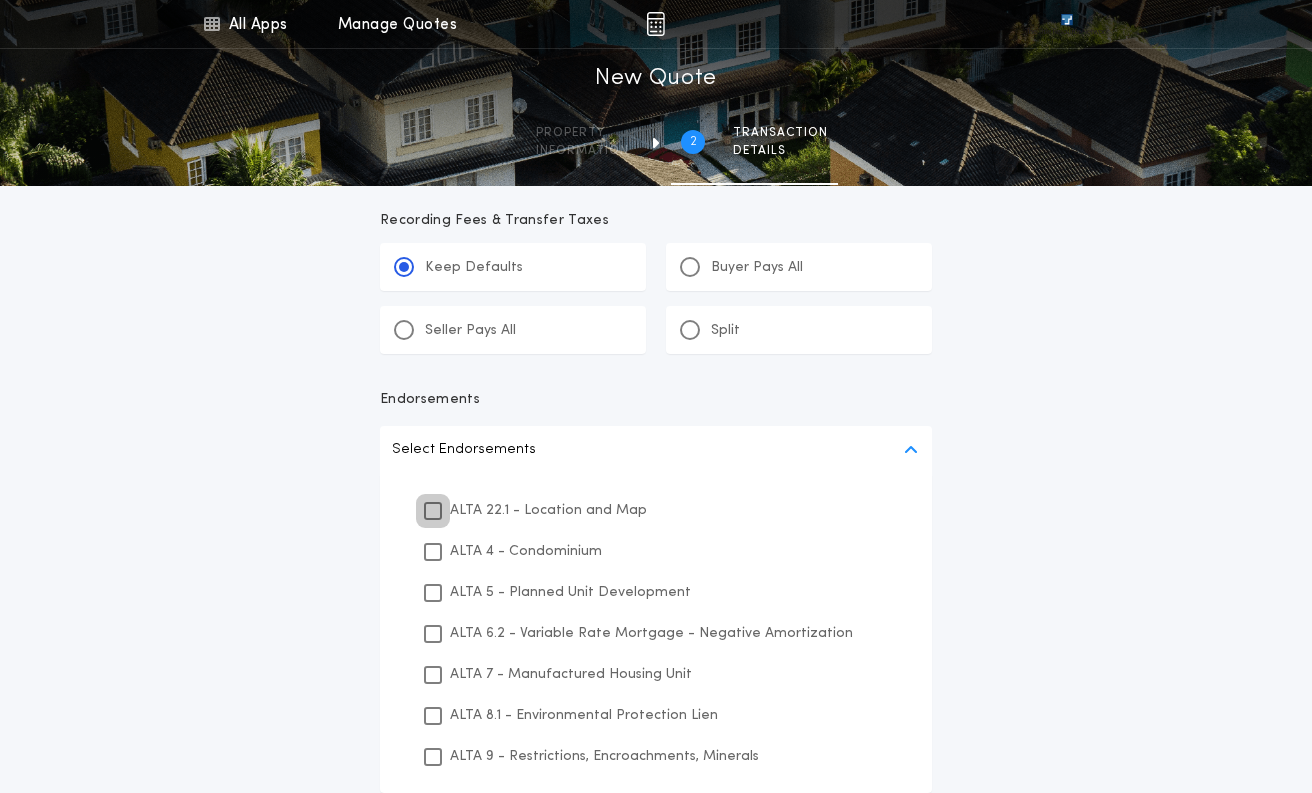 click at bounding box center (433, 511) 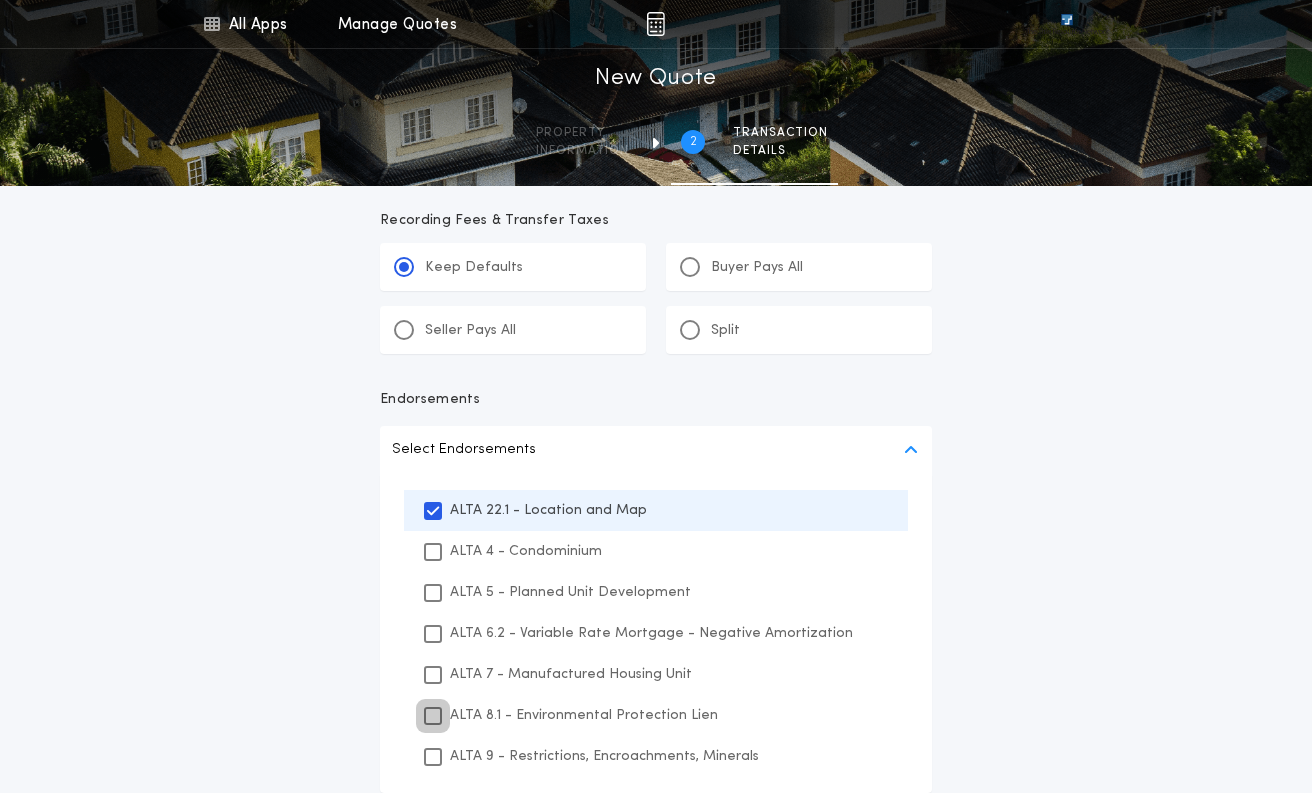 click at bounding box center (433, 716) 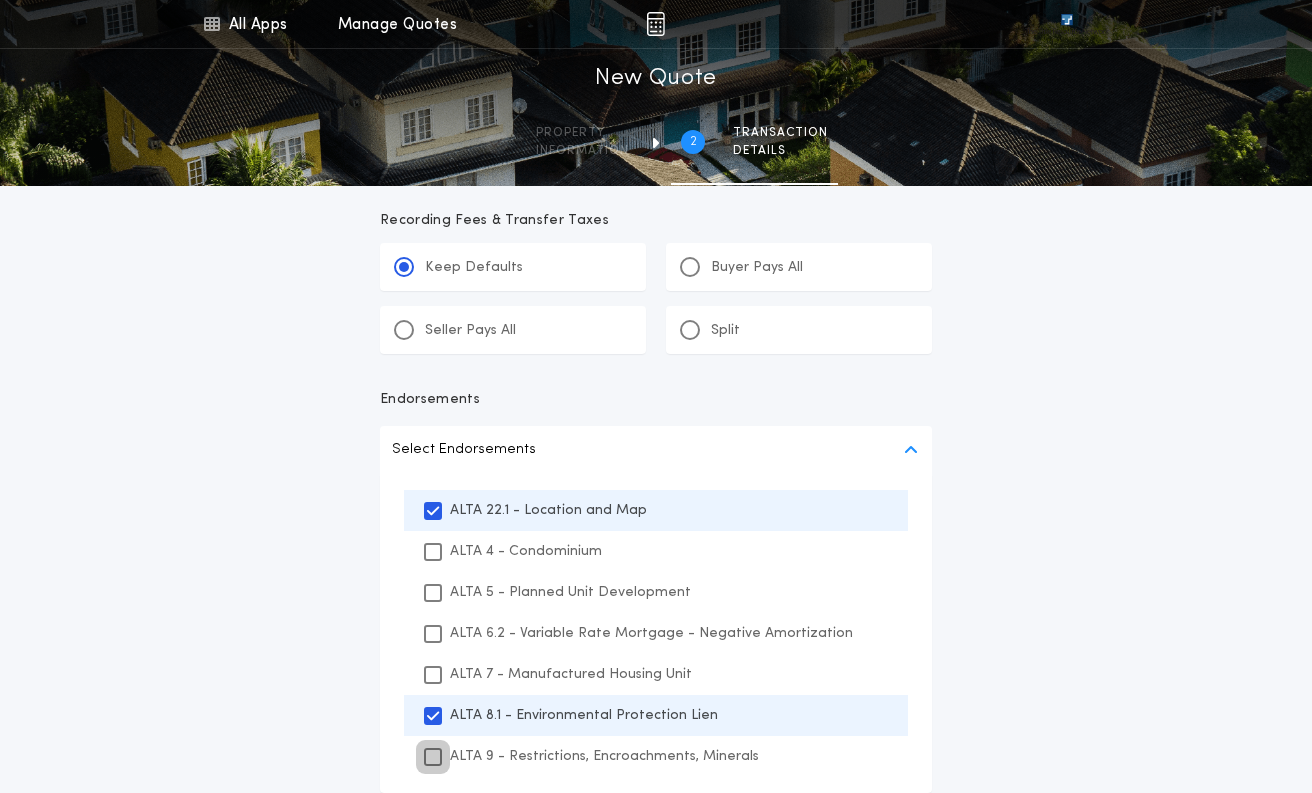 click at bounding box center [433, 757] 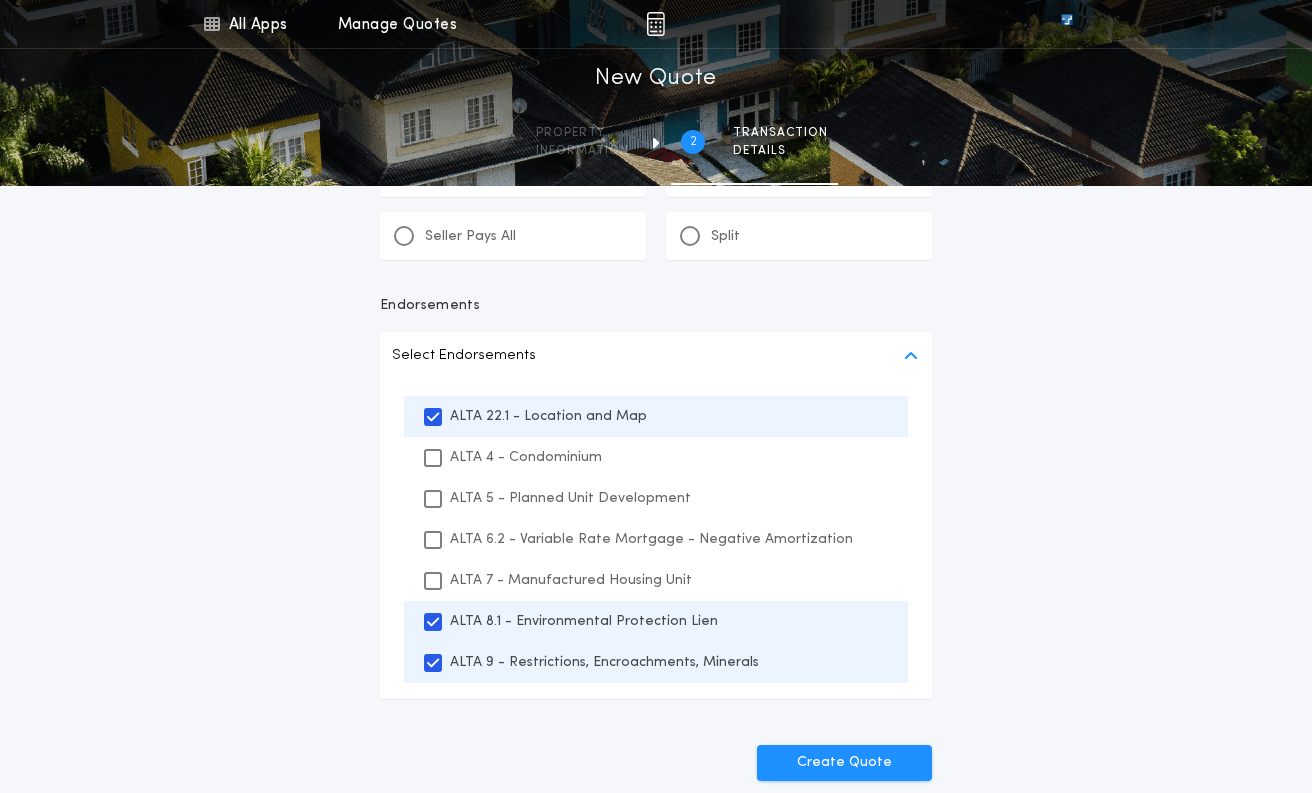 scroll, scrollTop: 1440, scrollLeft: 0, axis: vertical 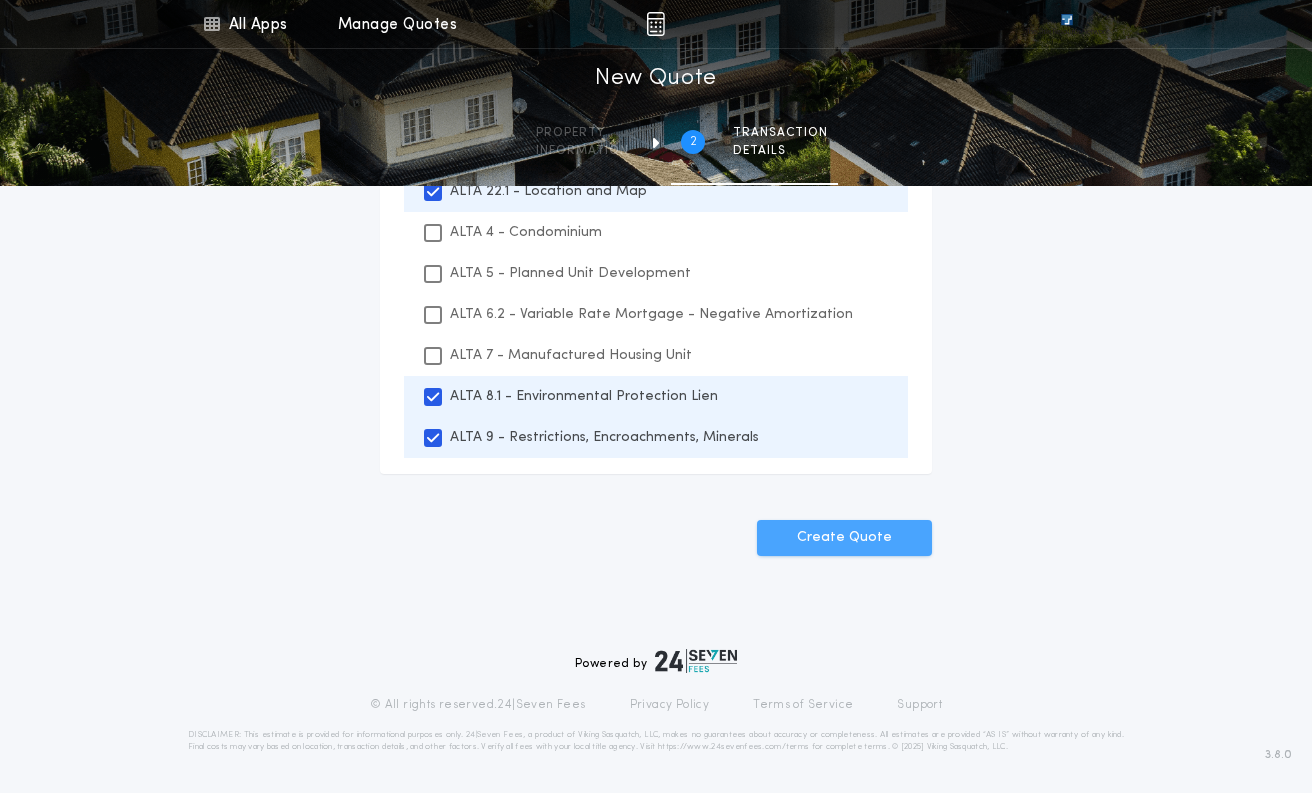 click on "Create Quote" at bounding box center [844, 538] 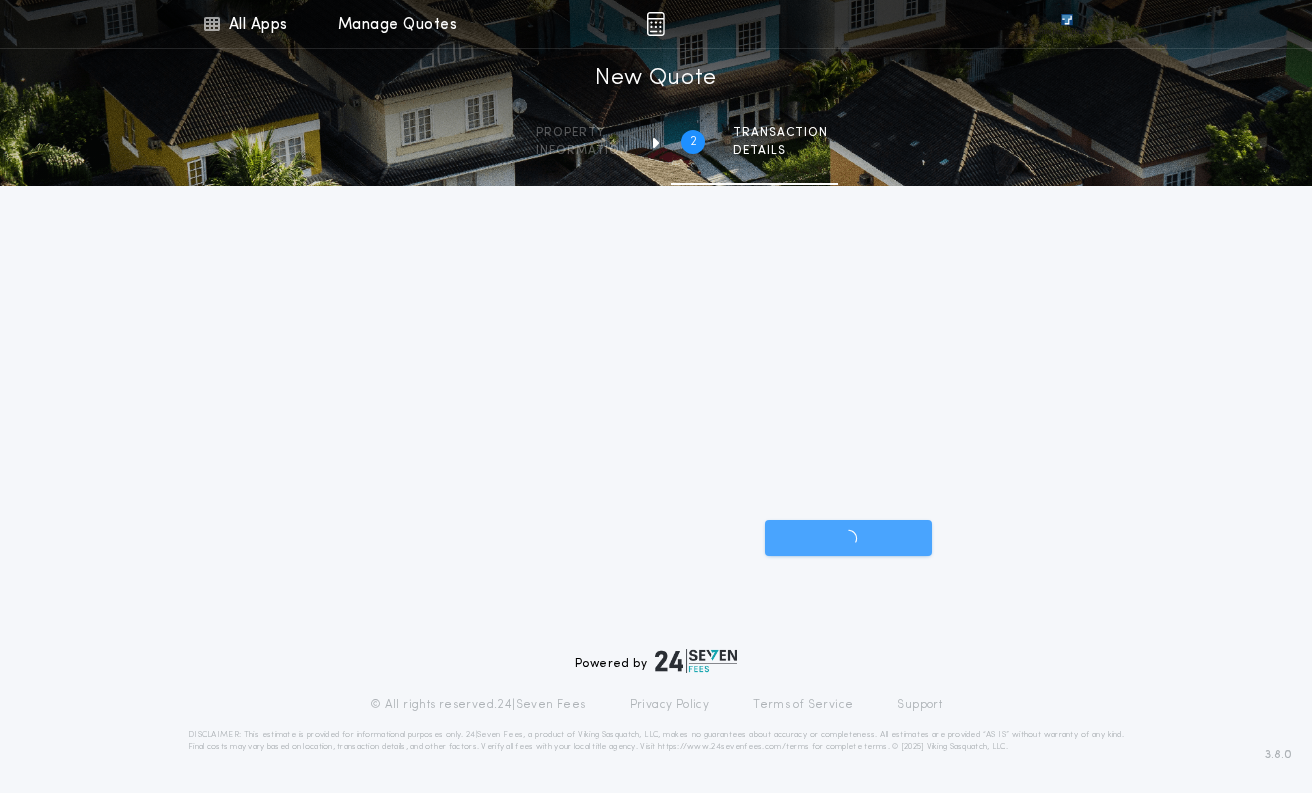 scroll, scrollTop: 1121, scrollLeft: 0, axis: vertical 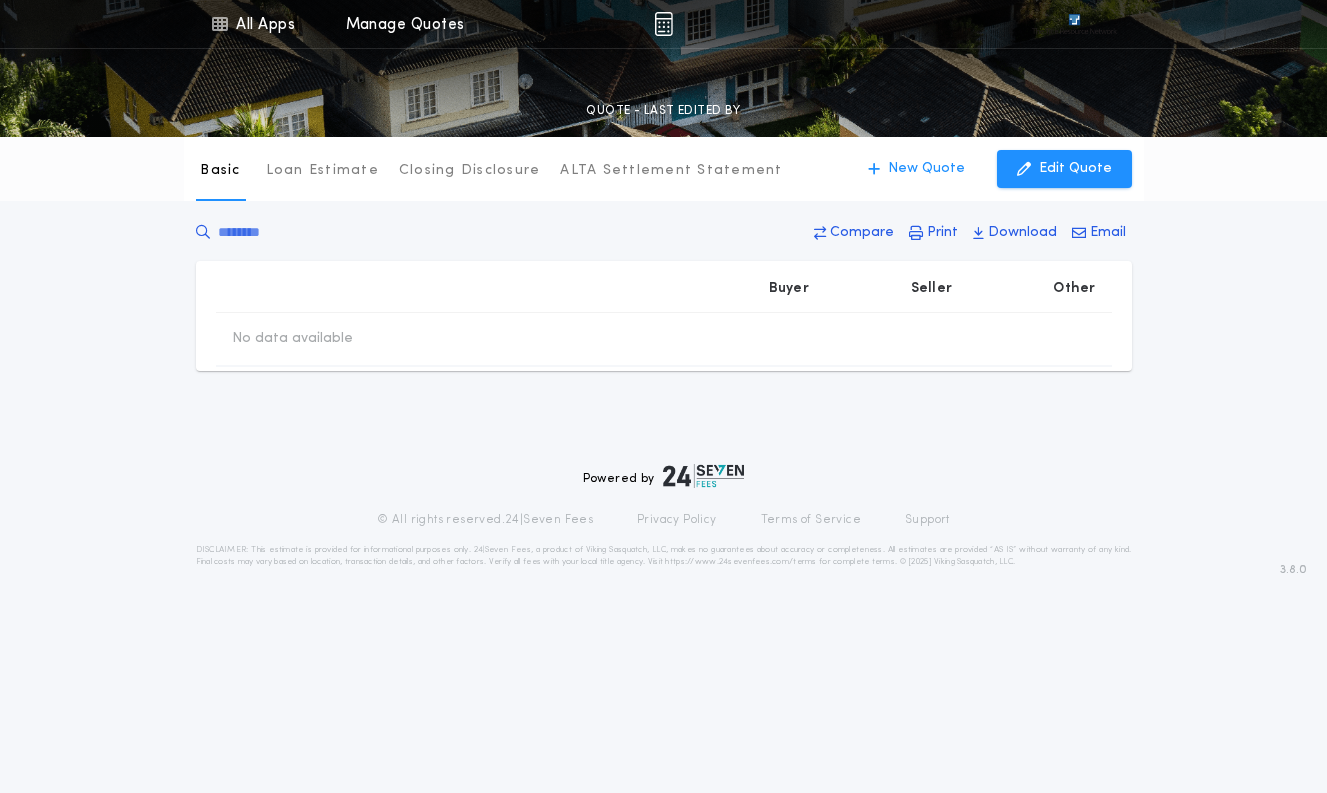 type on "********" 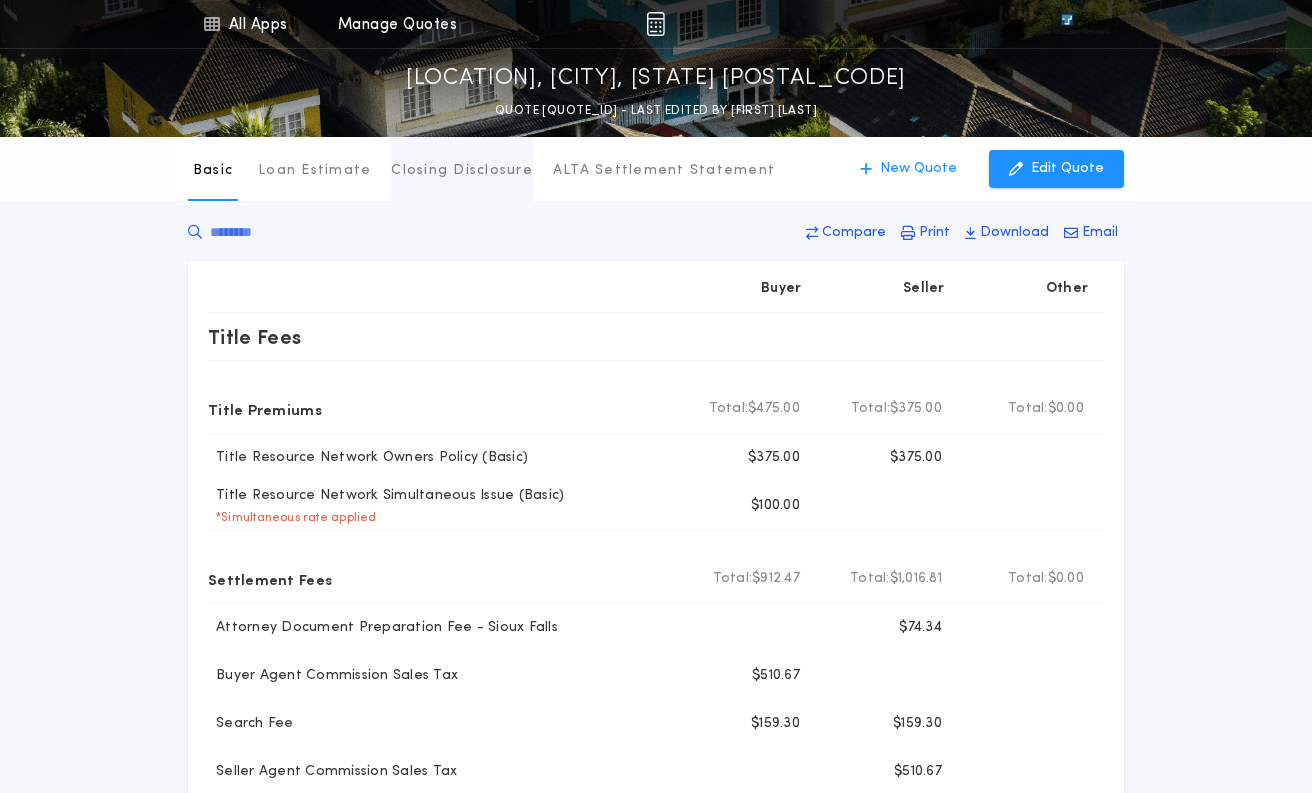 click on "Closing Disclosure" at bounding box center (462, 171) 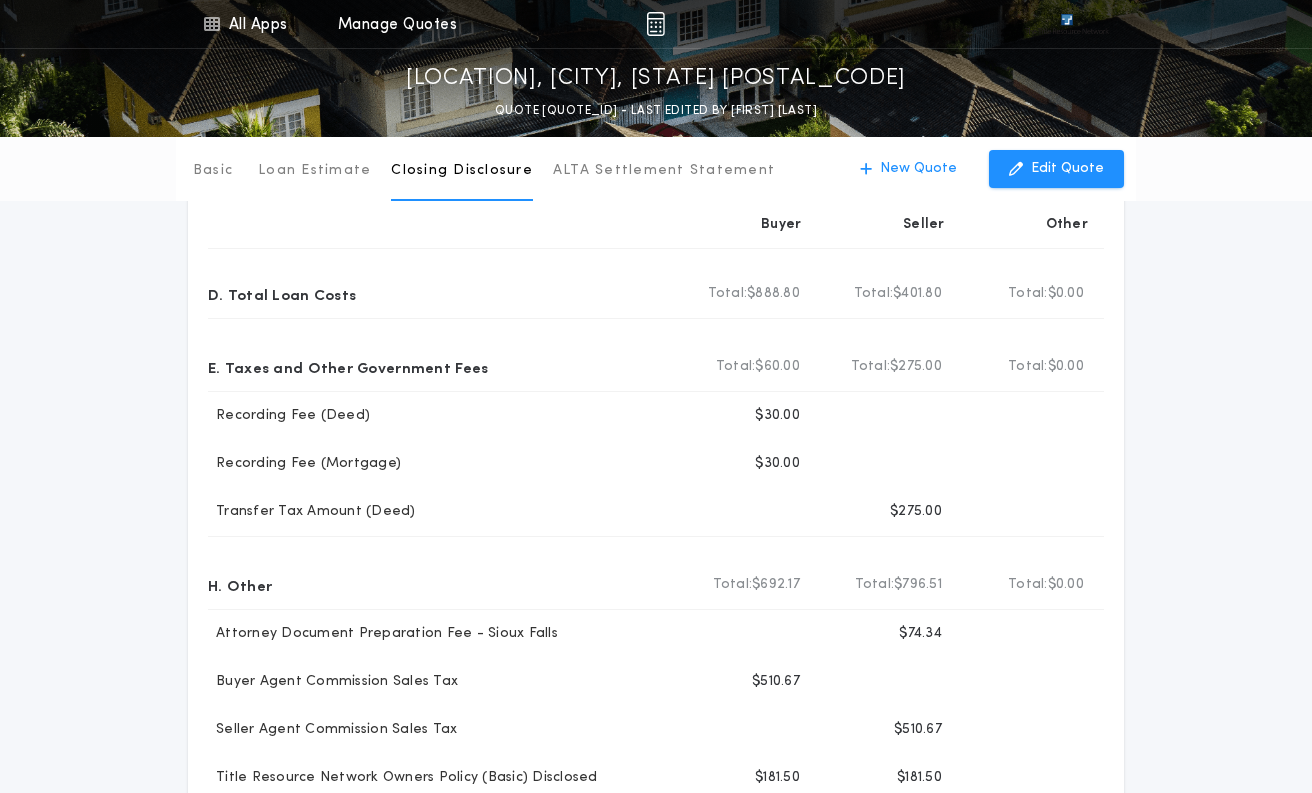 scroll, scrollTop: 0, scrollLeft: 0, axis: both 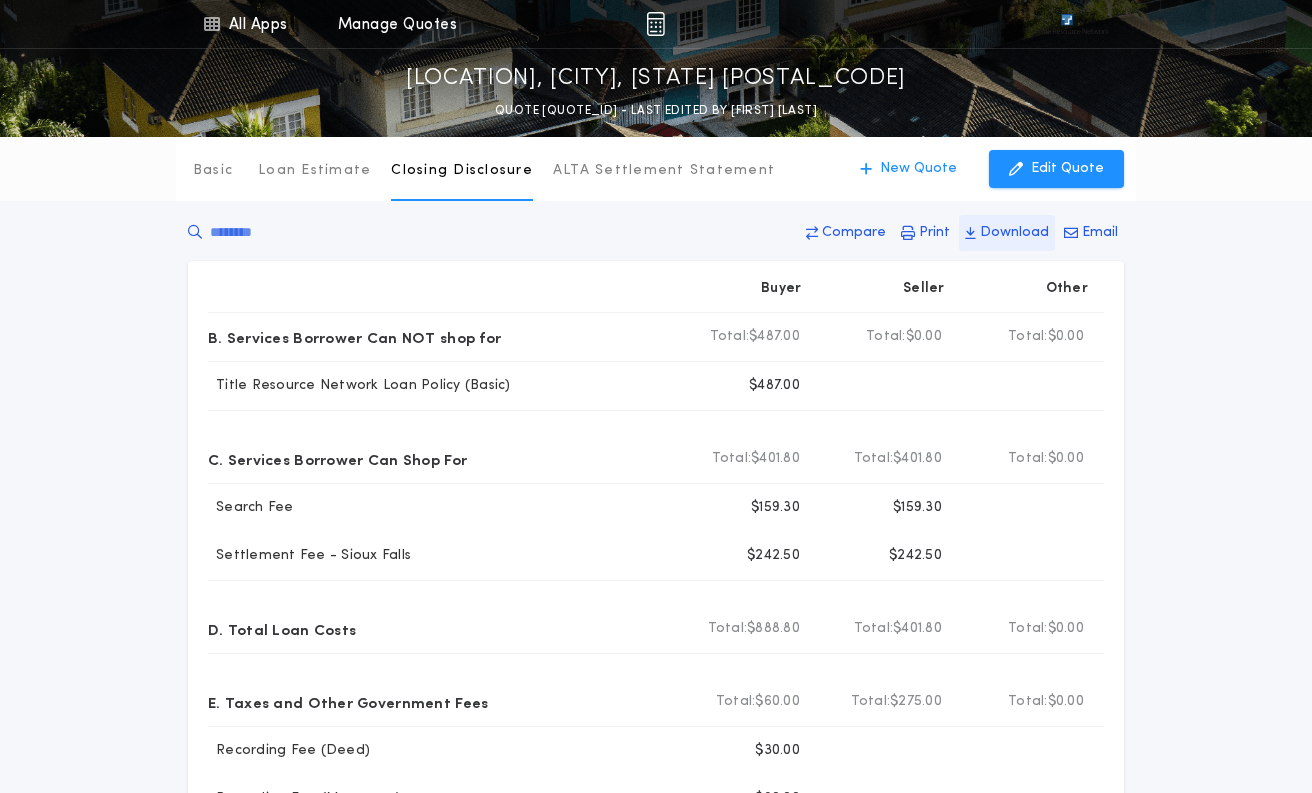 click on "Download" at bounding box center [1014, 233] 